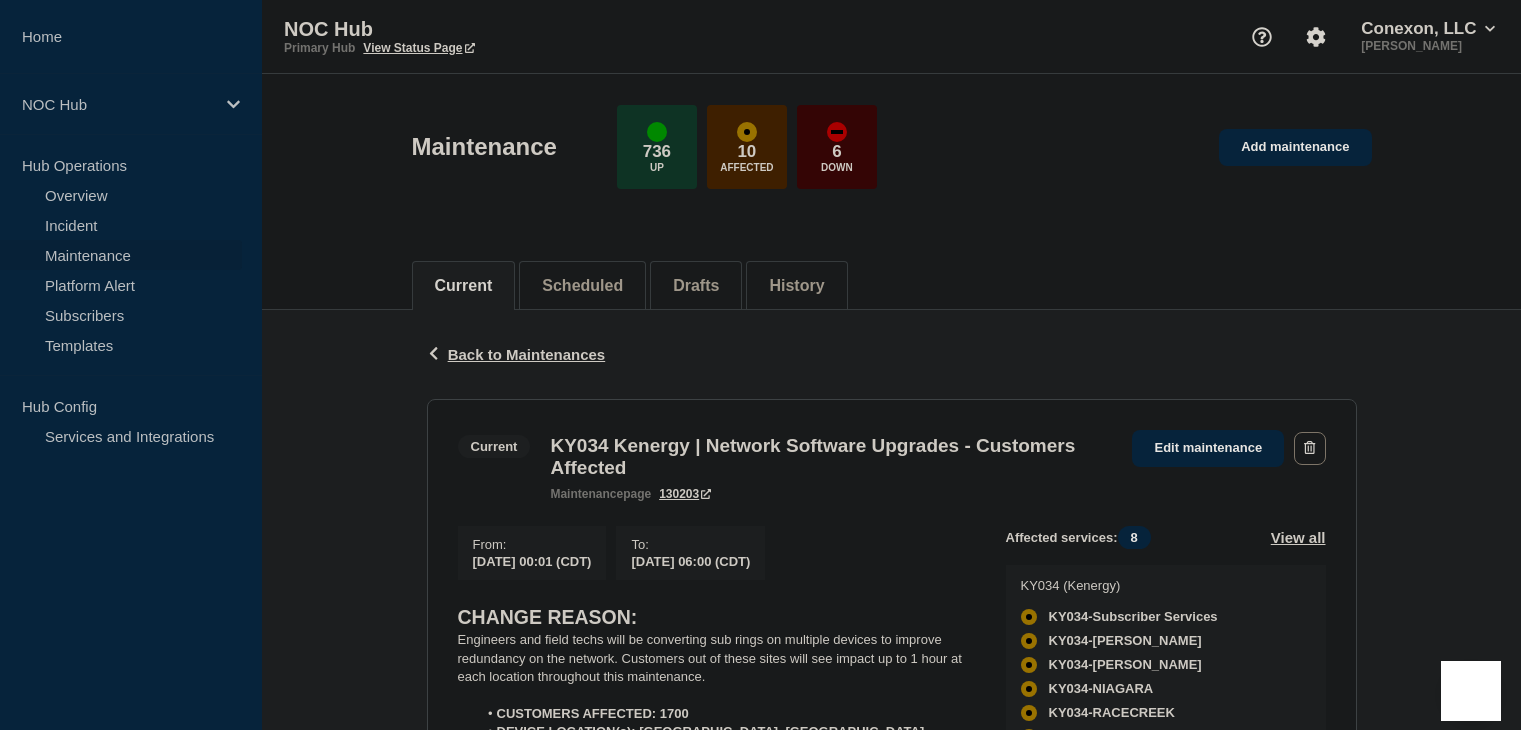 click on "Incident" at bounding box center (121, 225) 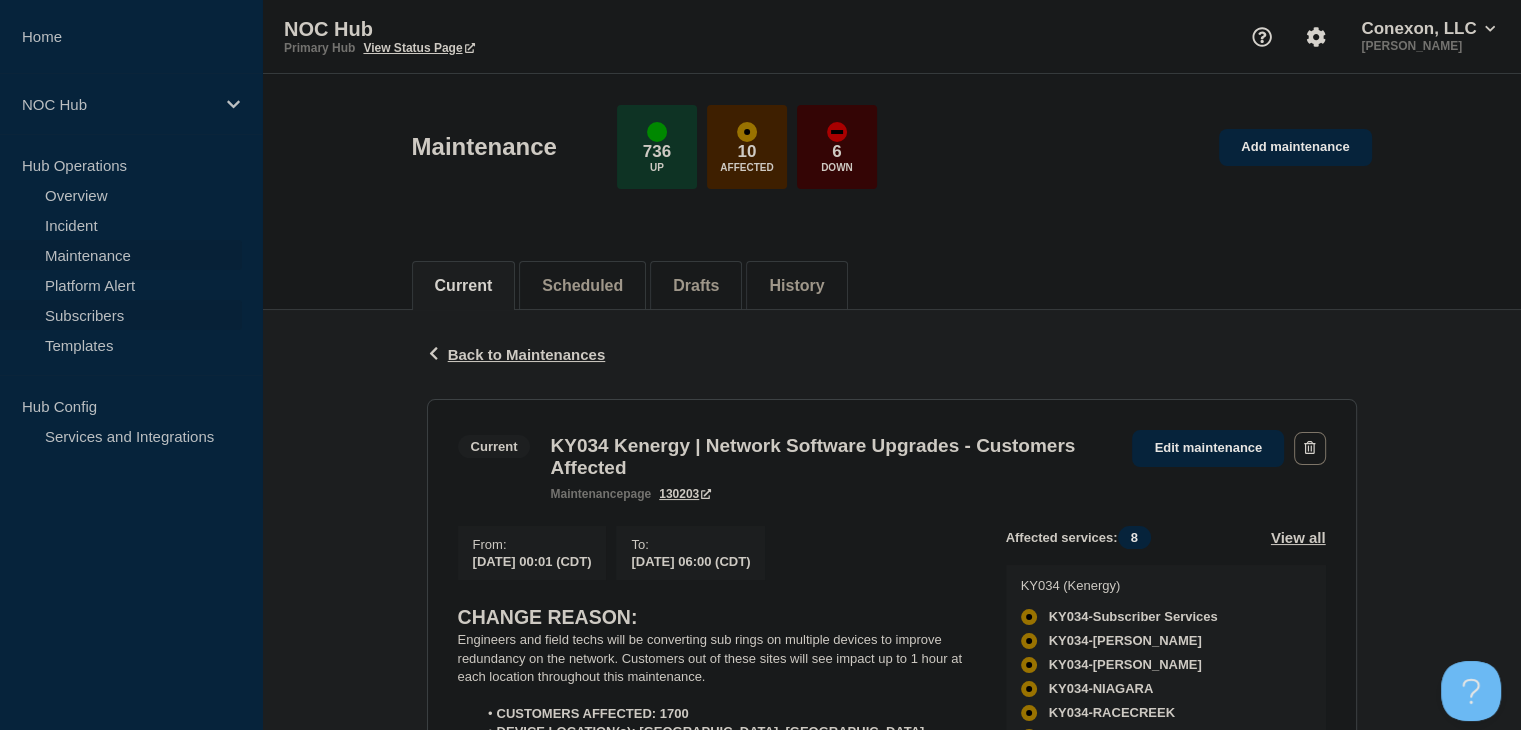 scroll, scrollTop: 0, scrollLeft: 0, axis: both 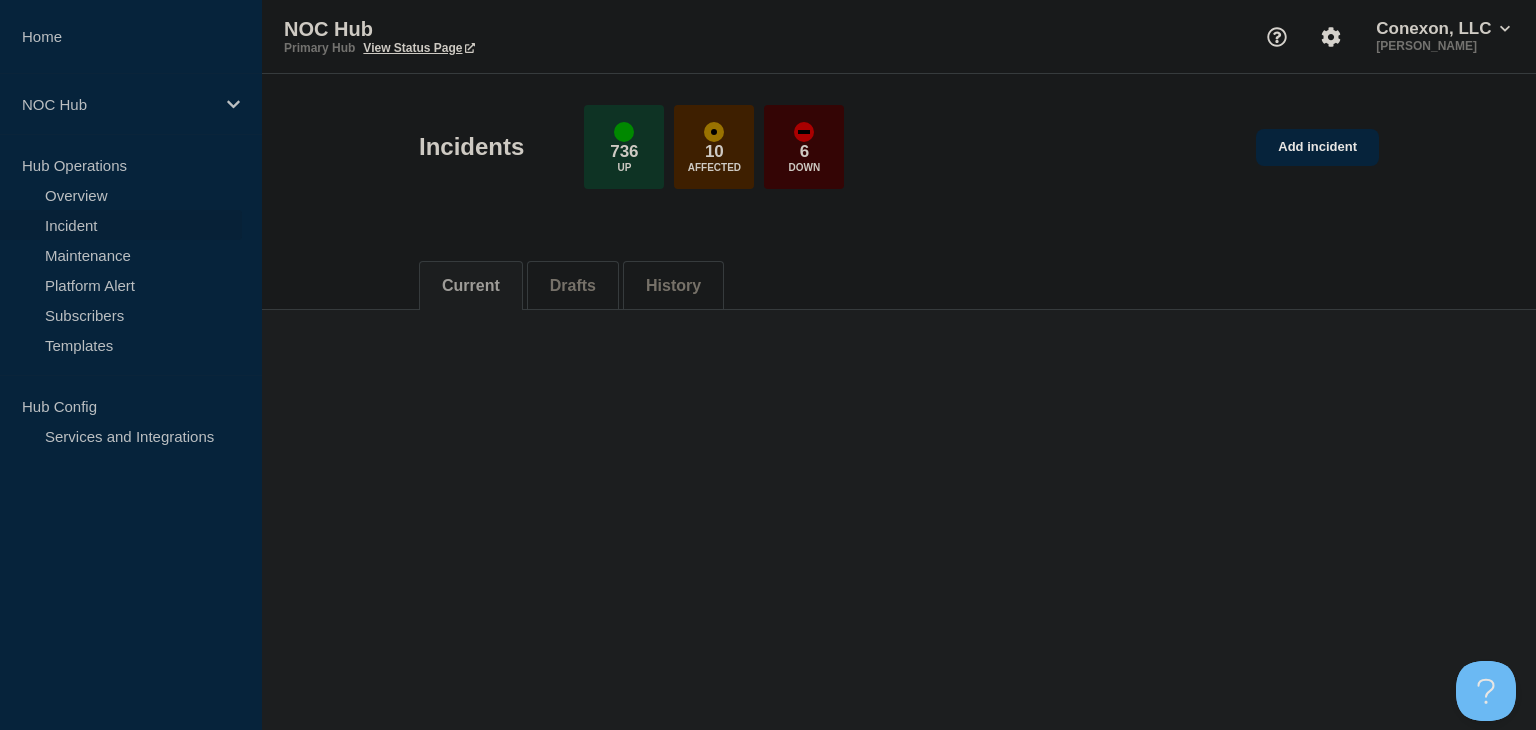 click on "Drafts" 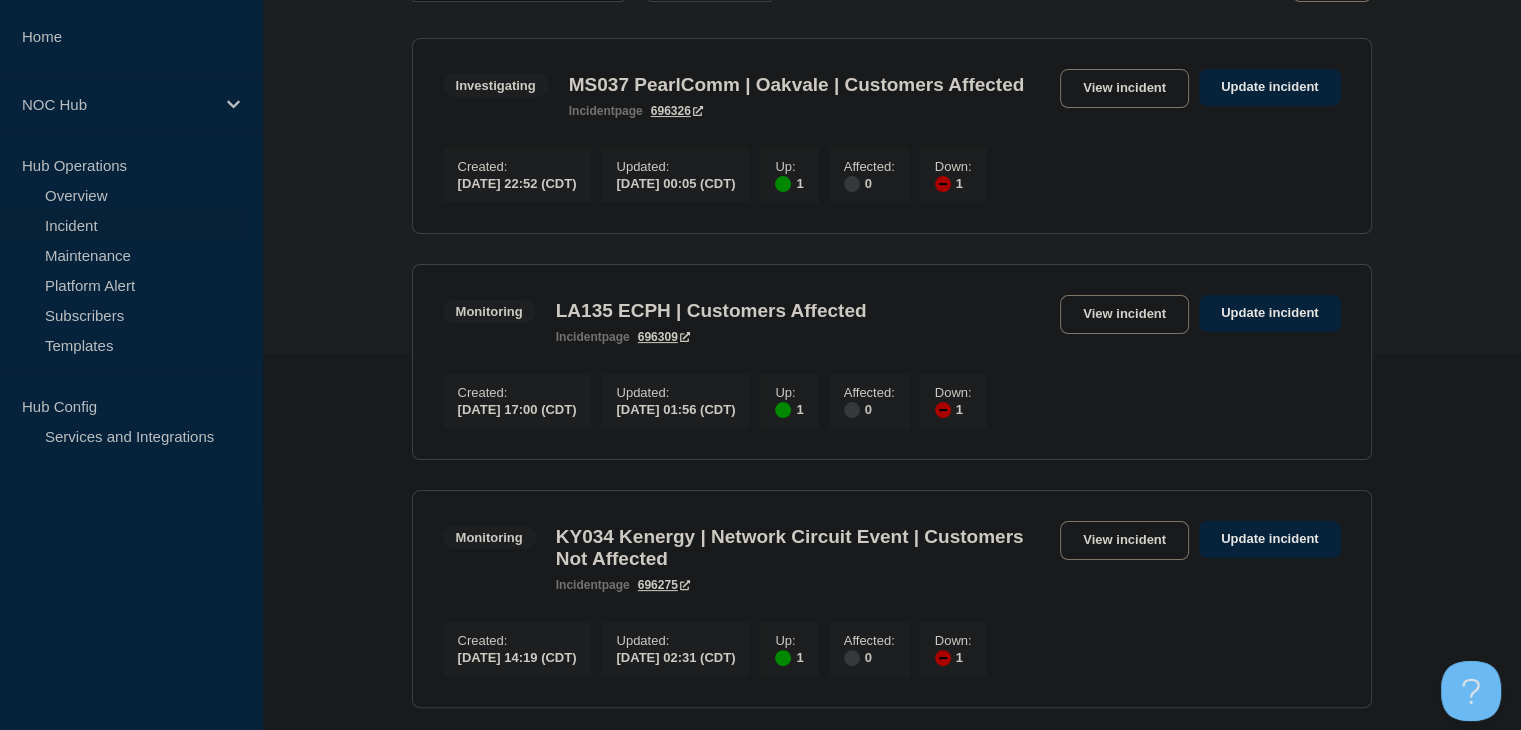 scroll, scrollTop: 500, scrollLeft: 0, axis: vertical 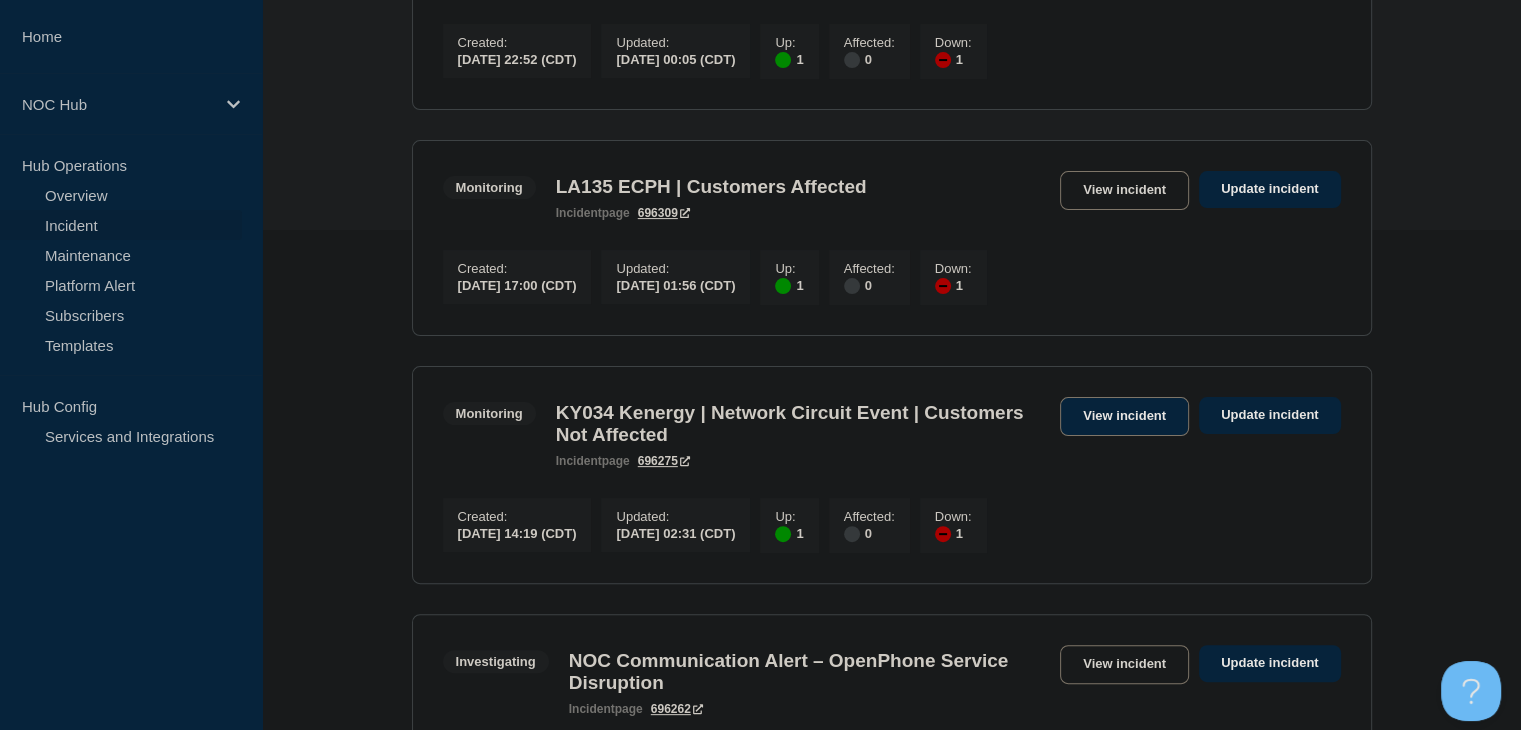 click on "View incident" at bounding box center [1124, 416] 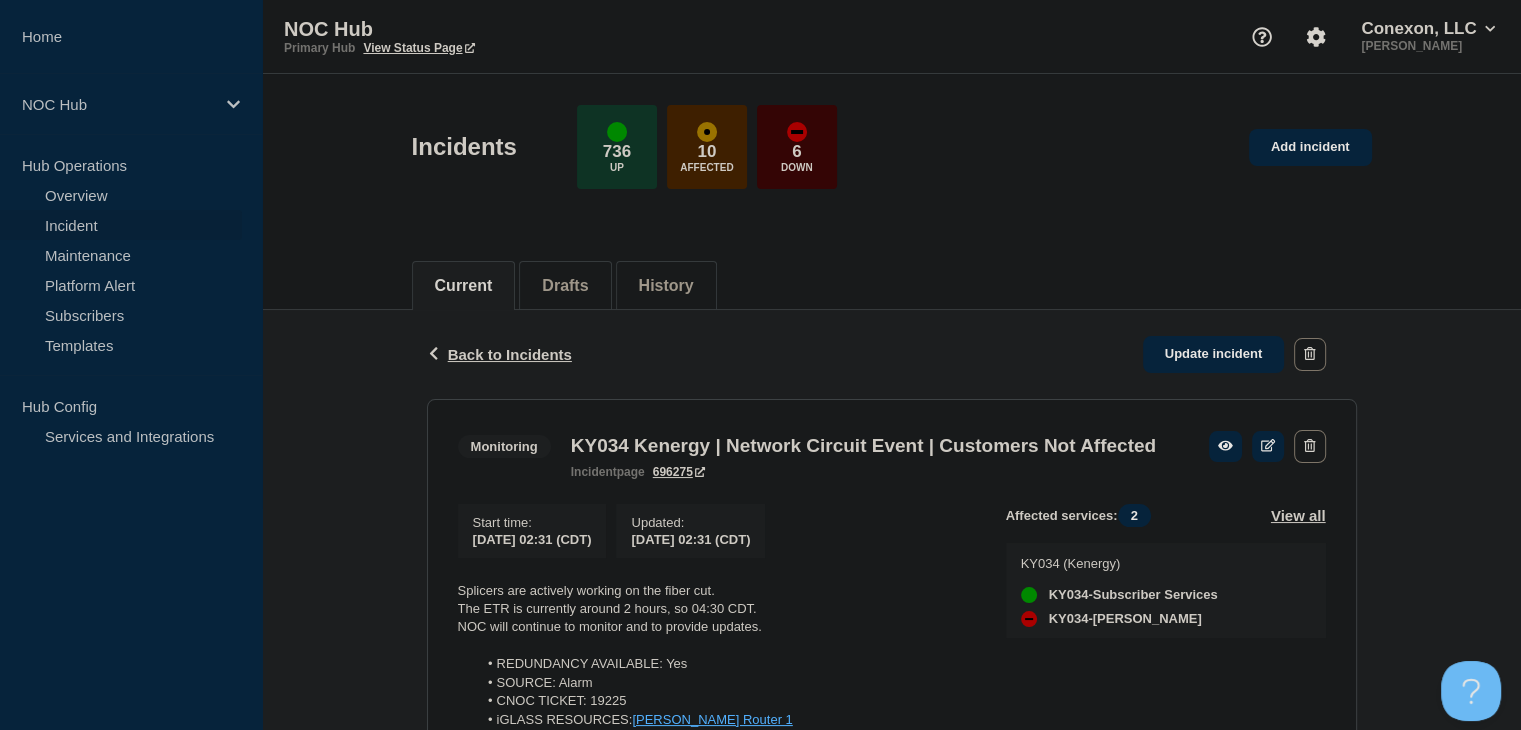 scroll, scrollTop: 400, scrollLeft: 0, axis: vertical 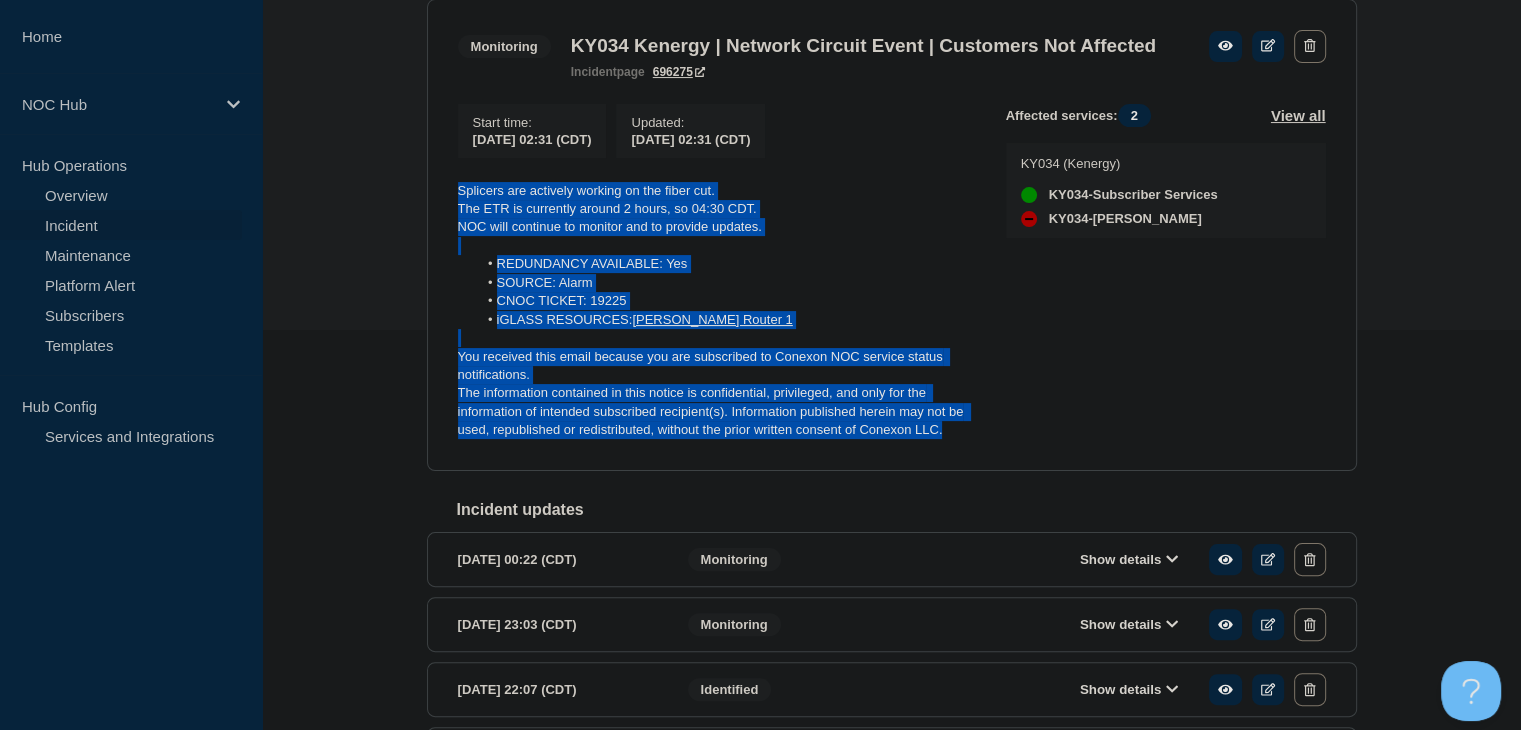 drag, startPoint x: 948, startPoint y: 467, endPoint x: 447, endPoint y: 224, distance: 556.82135 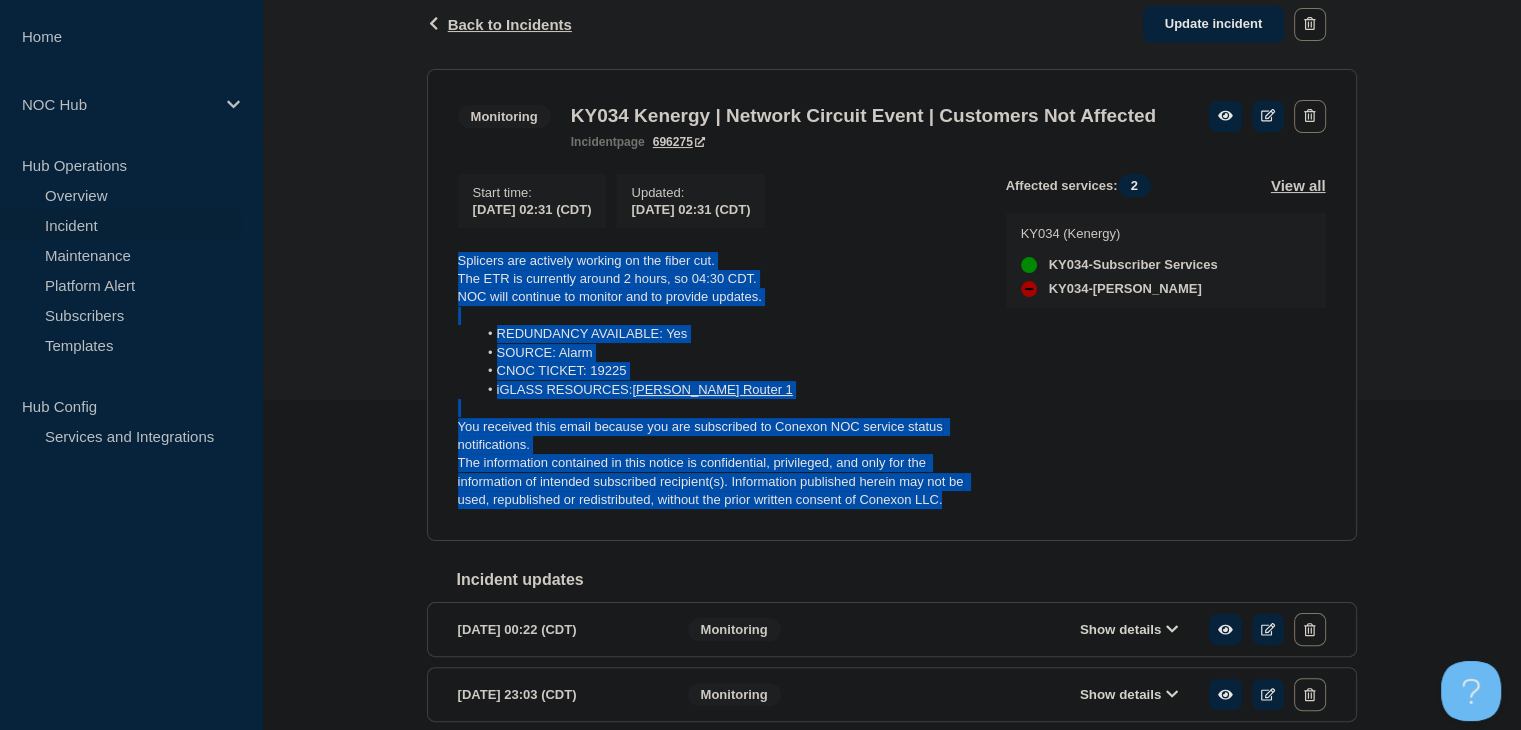 scroll, scrollTop: 300, scrollLeft: 0, axis: vertical 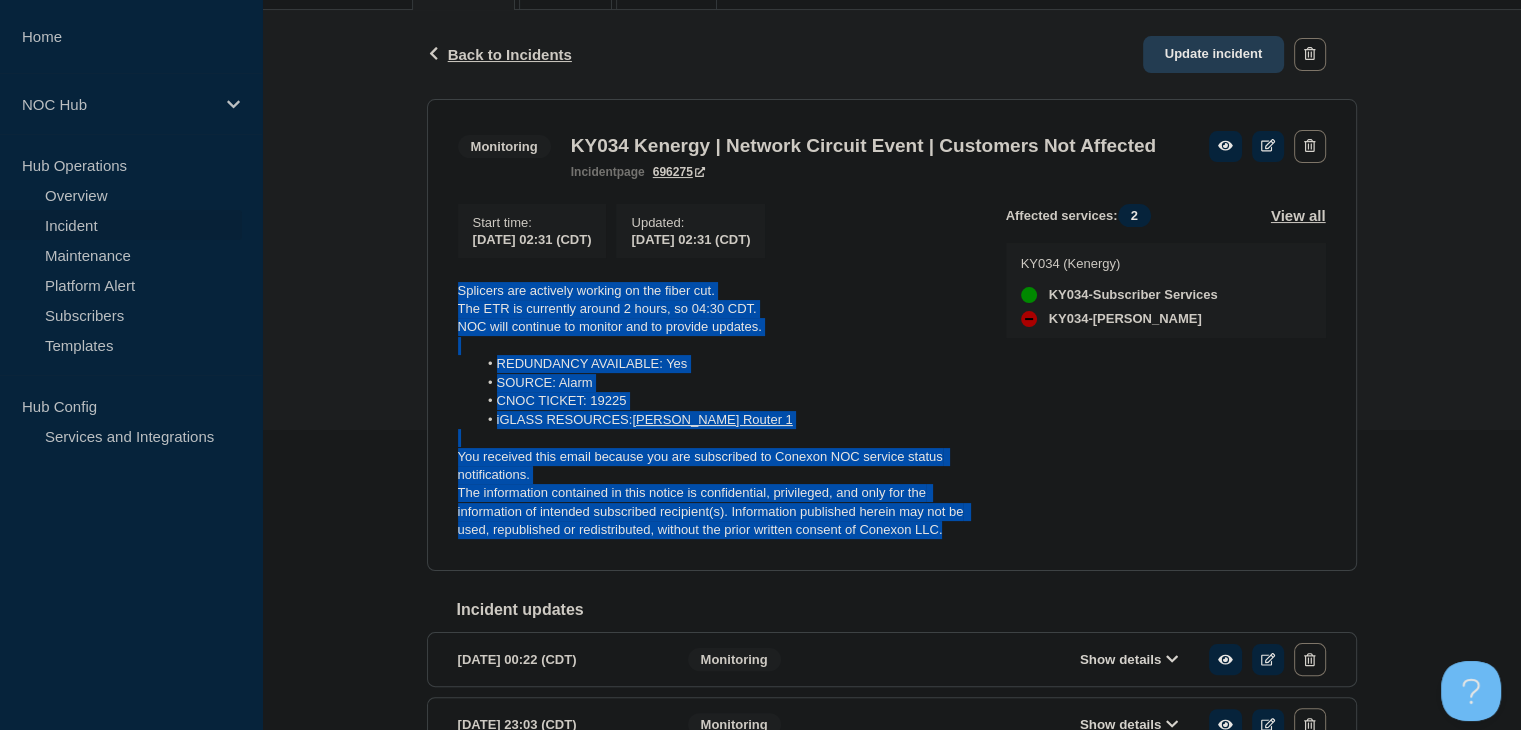 click on "Update incident" 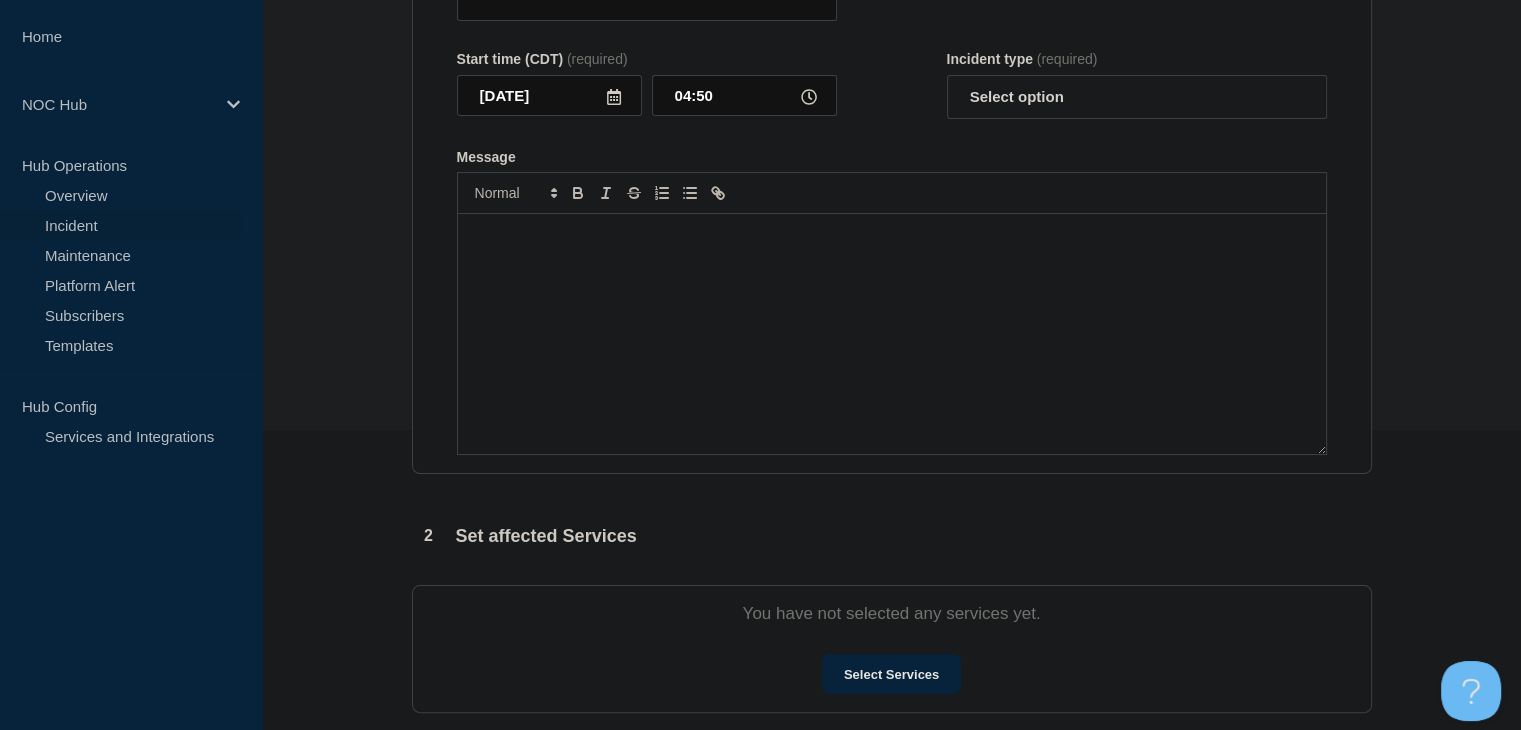 type on "KY034 Kenergy | Network Circuit Event | Customers Not Affected" 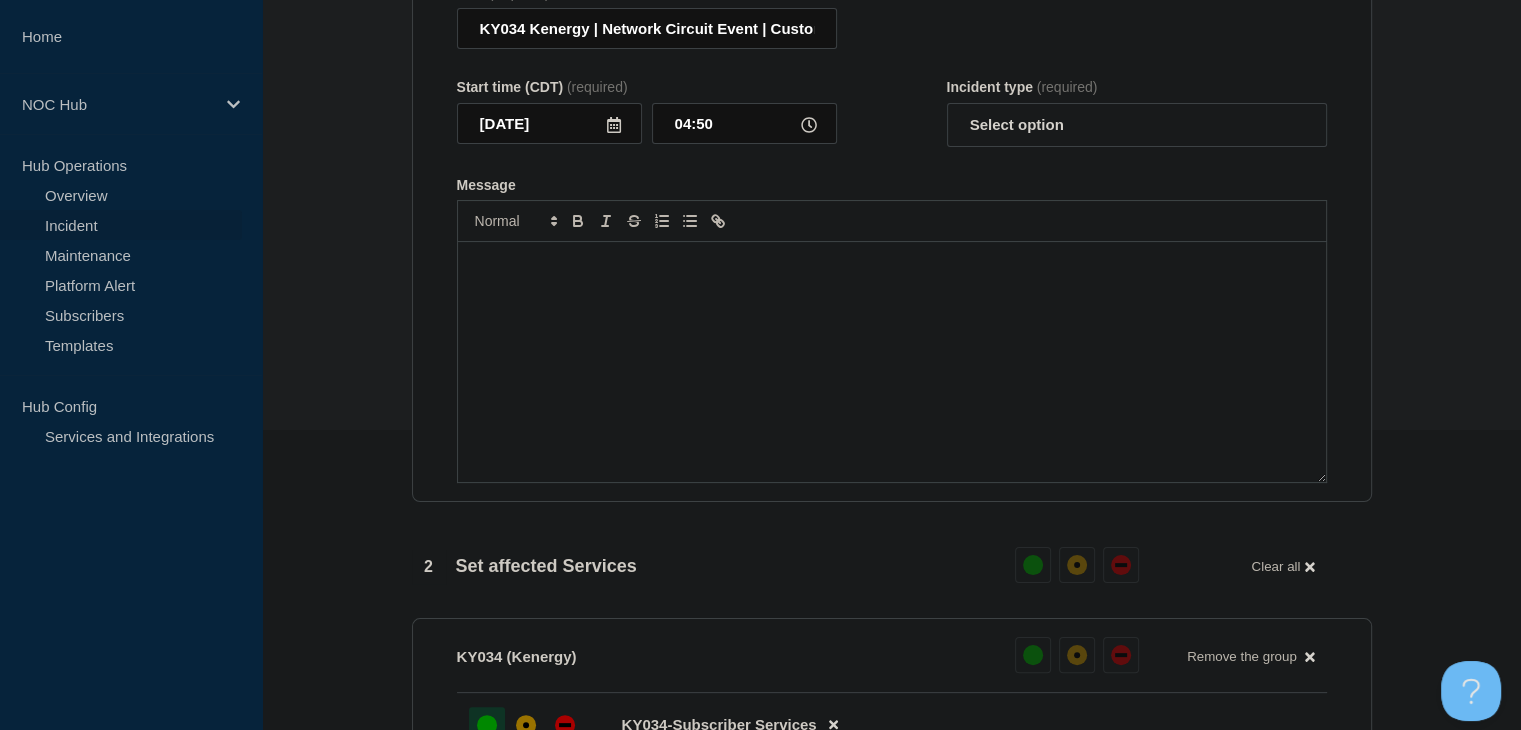 click at bounding box center [892, 362] 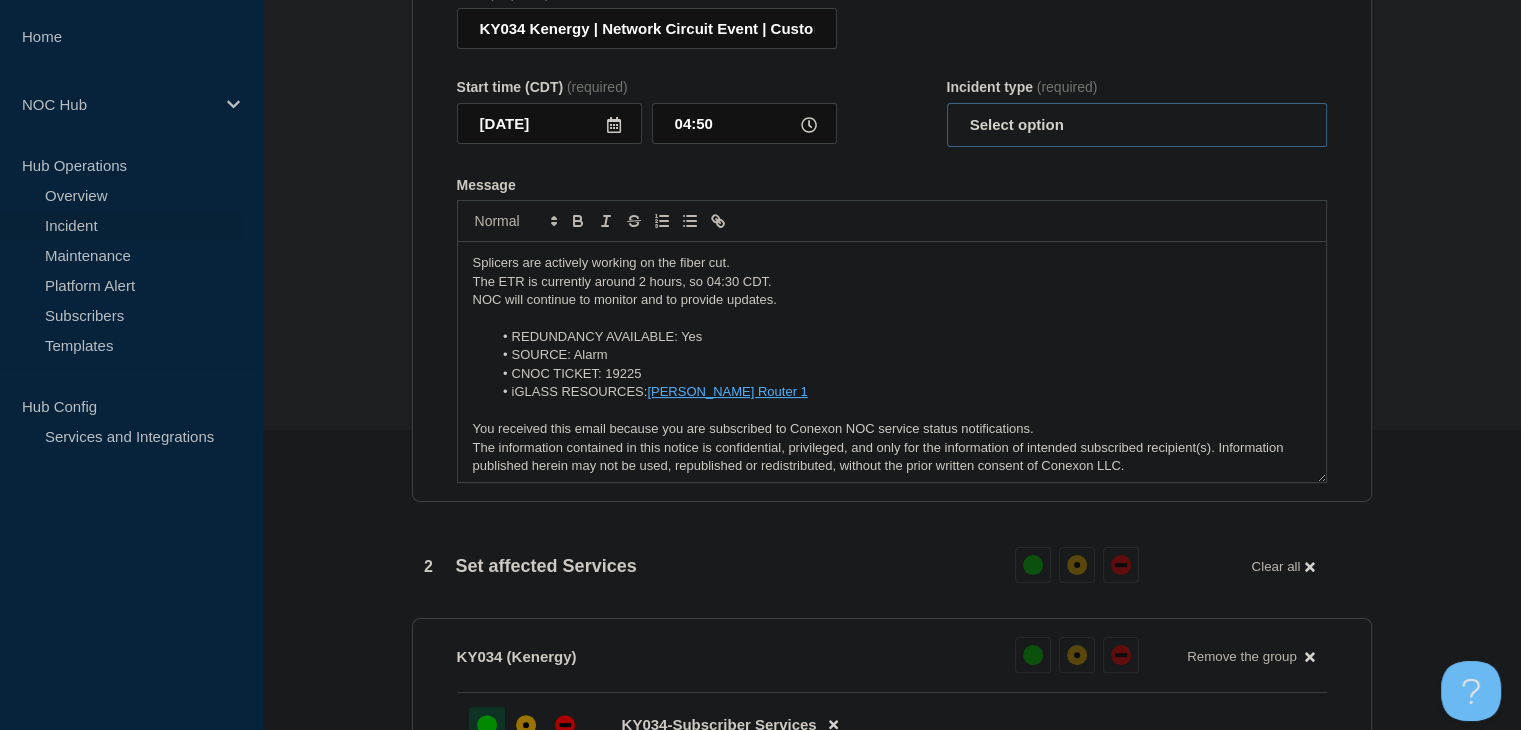 click on "Select option Investigating Identified Monitoring Resolved" at bounding box center (1137, 125) 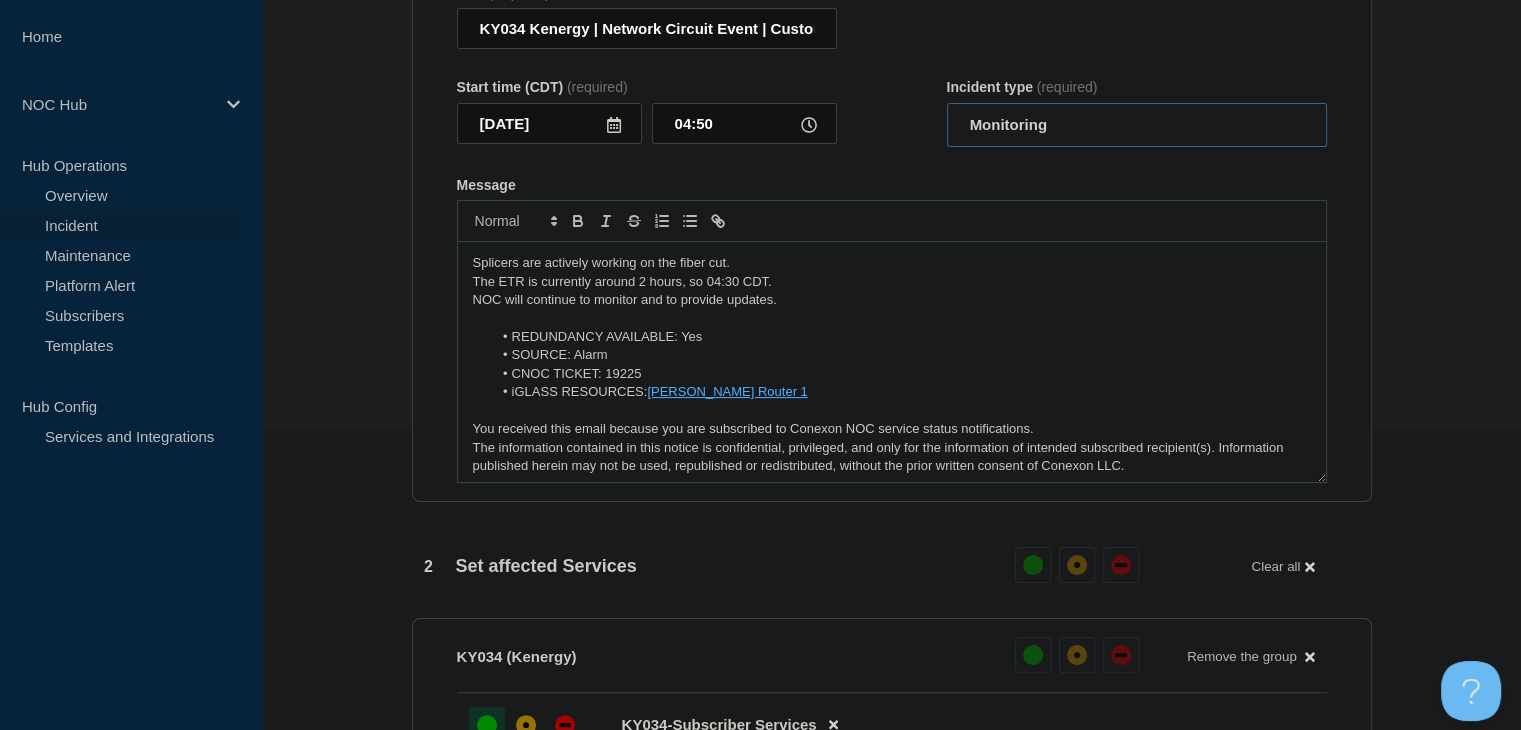 click on "Select option Investigating Identified Monitoring Resolved" at bounding box center (1137, 125) 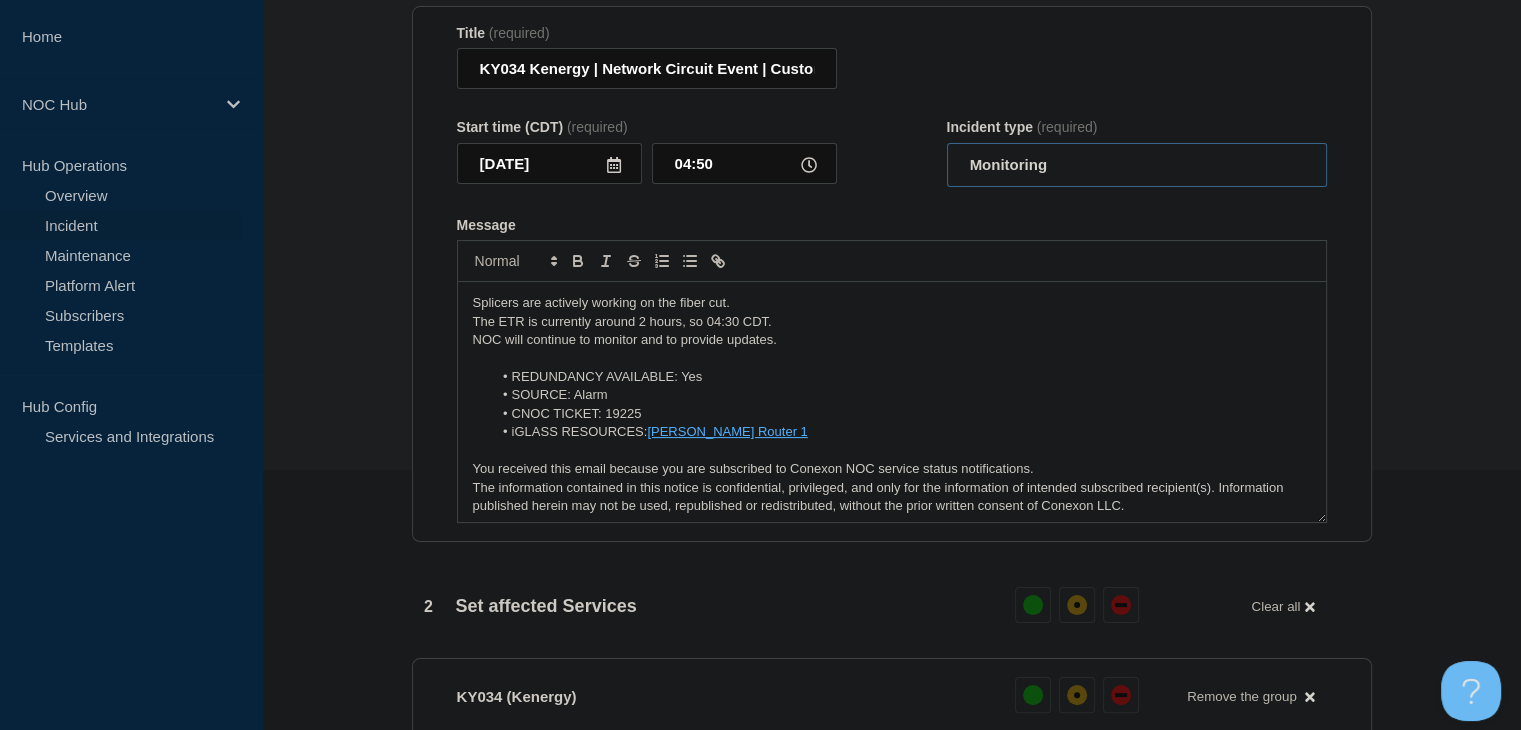 scroll, scrollTop: 200, scrollLeft: 0, axis: vertical 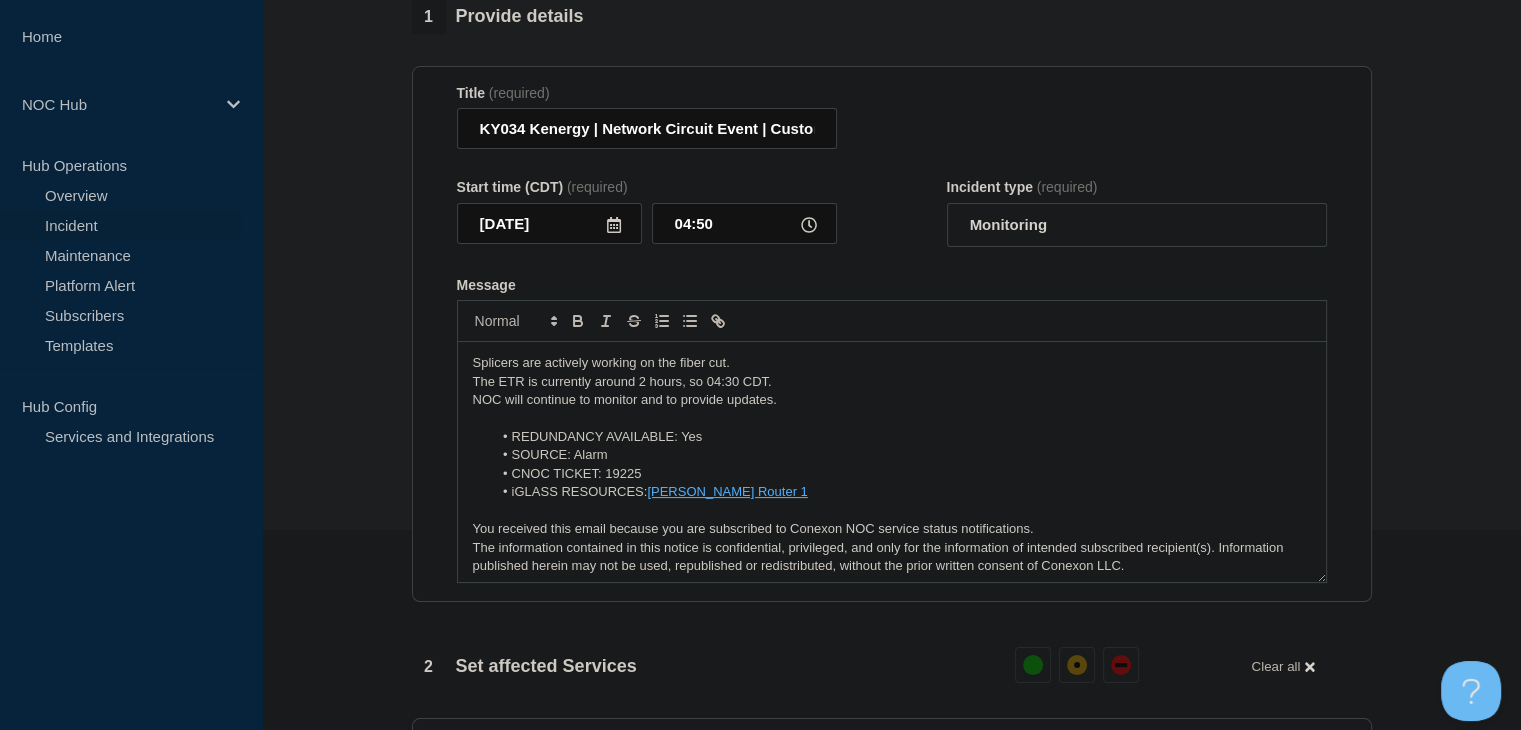 click on "The ETR is currently around 2 hours, so 04:30 CDT." at bounding box center [892, 382] 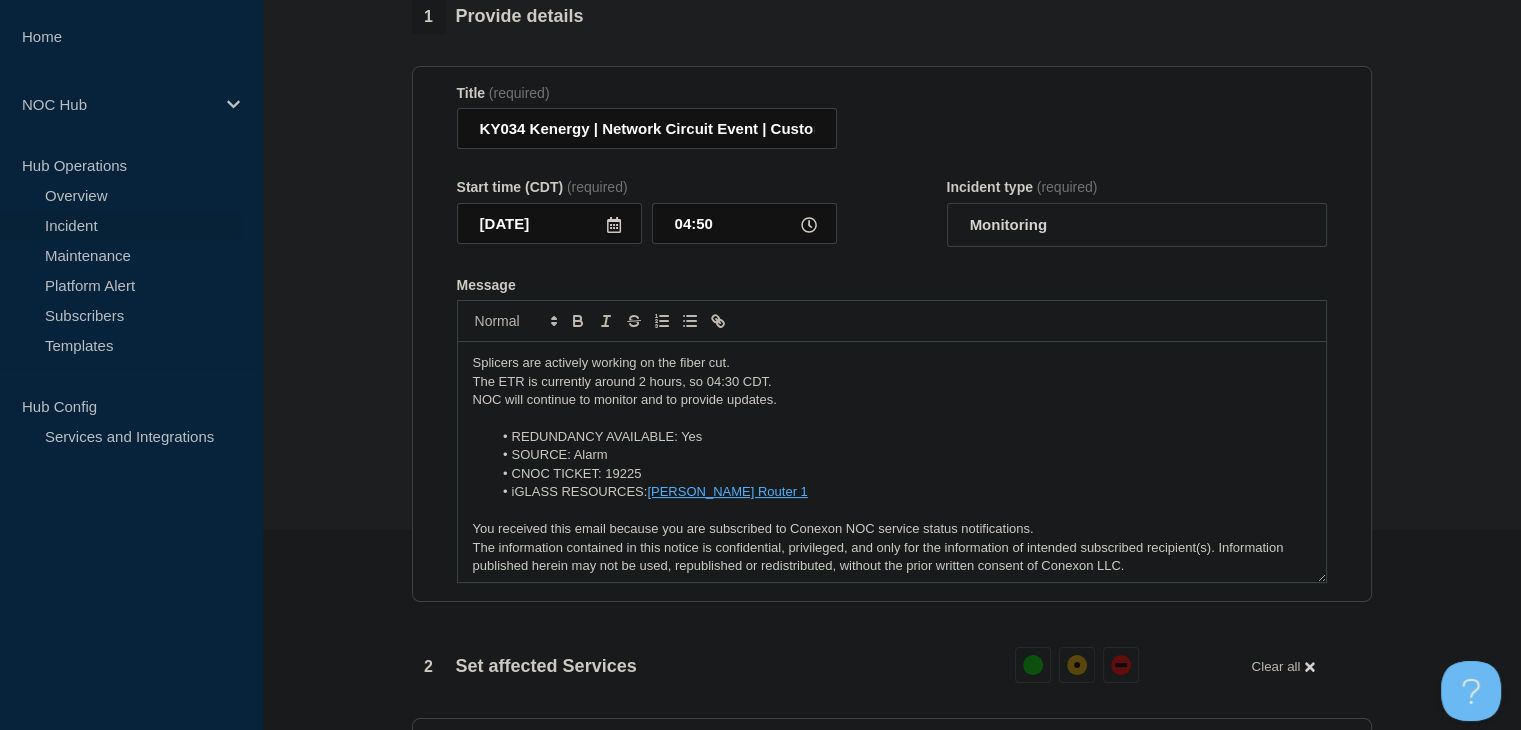type 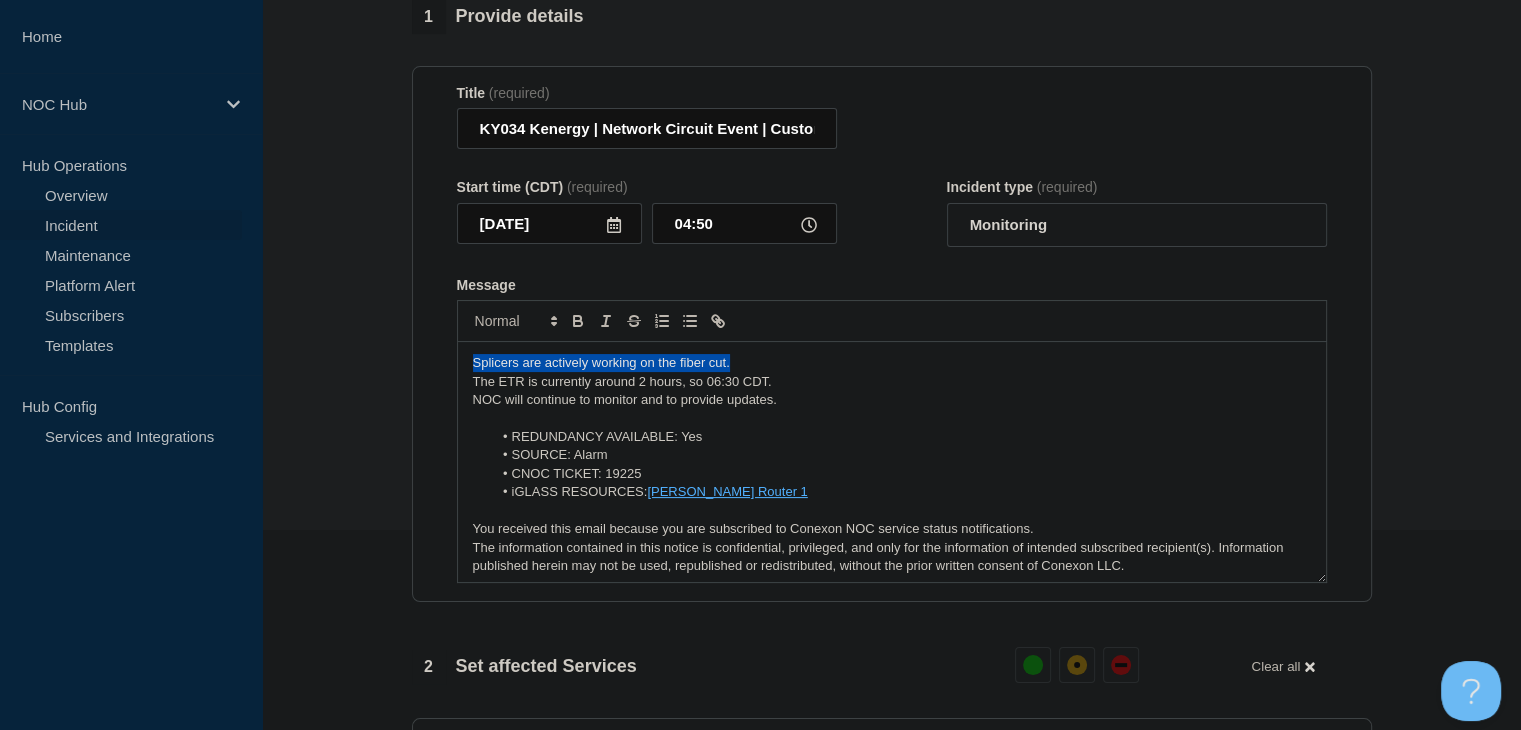 drag, startPoint x: 742, startPoint y: 377, endPoint x: 440, endPoint y: 379, distance: 302.00662 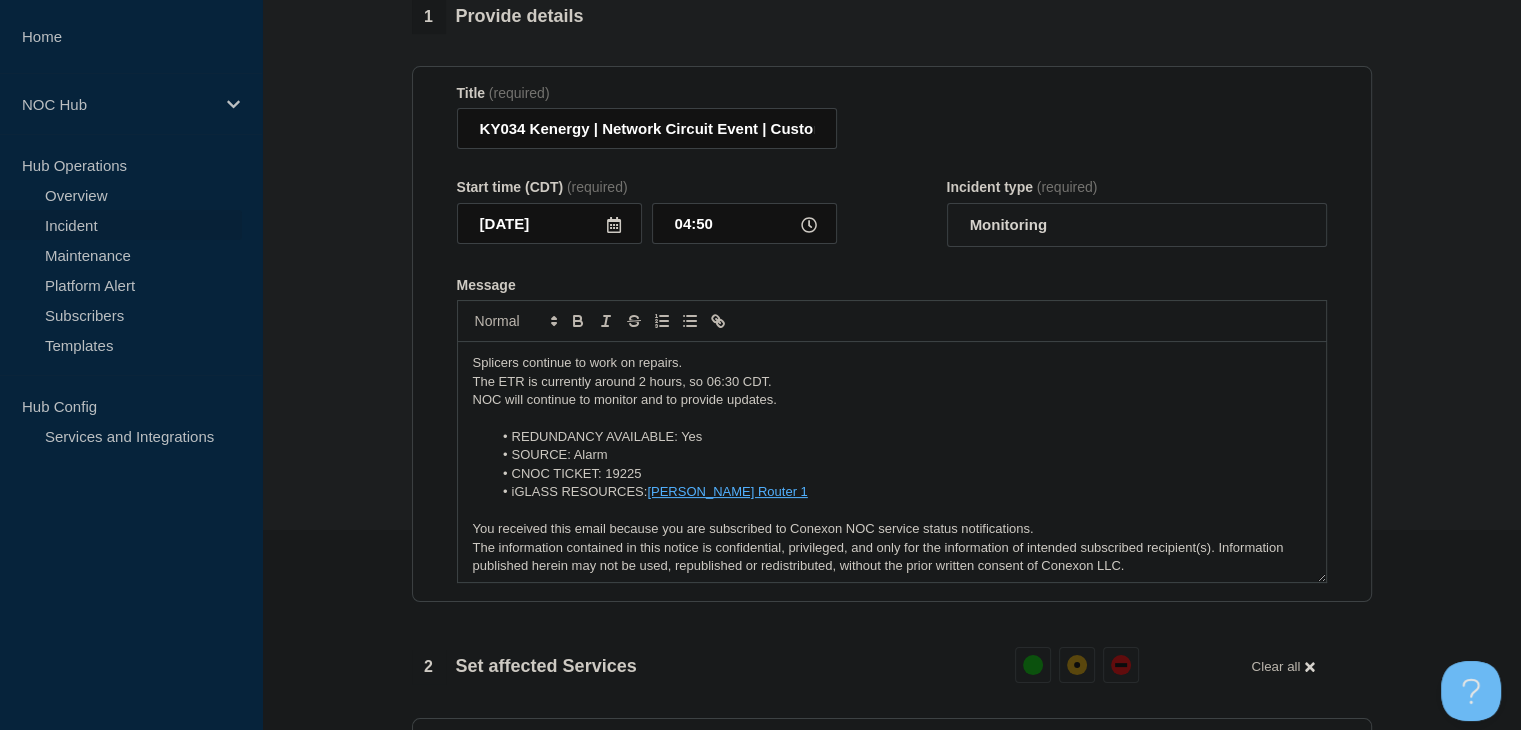 click on "The ETR is currently around 2 hours, so 06:30 CDT." at bounding box center [892, 382] 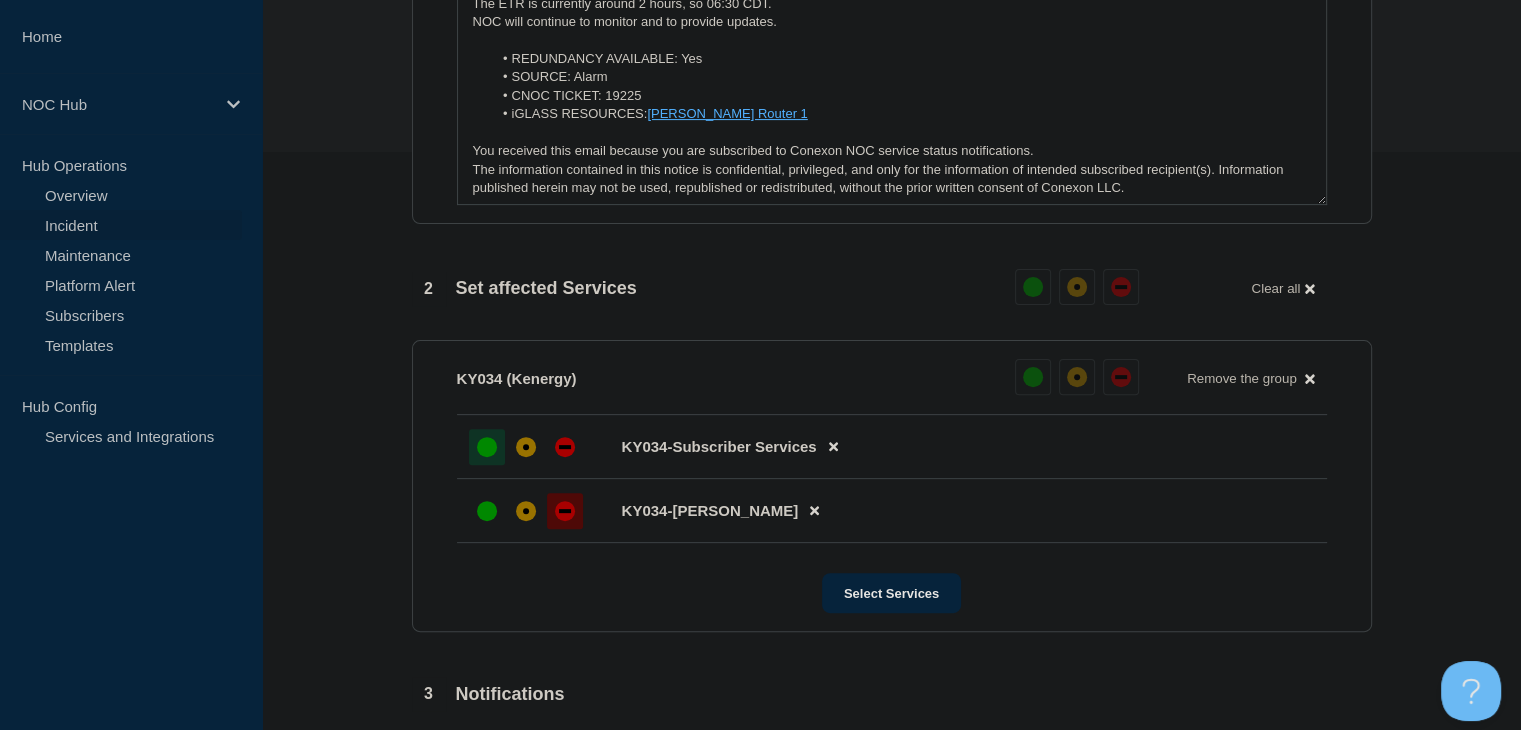 scroll, scrollTop: 900, scrollLeft: 0, axis: vertical 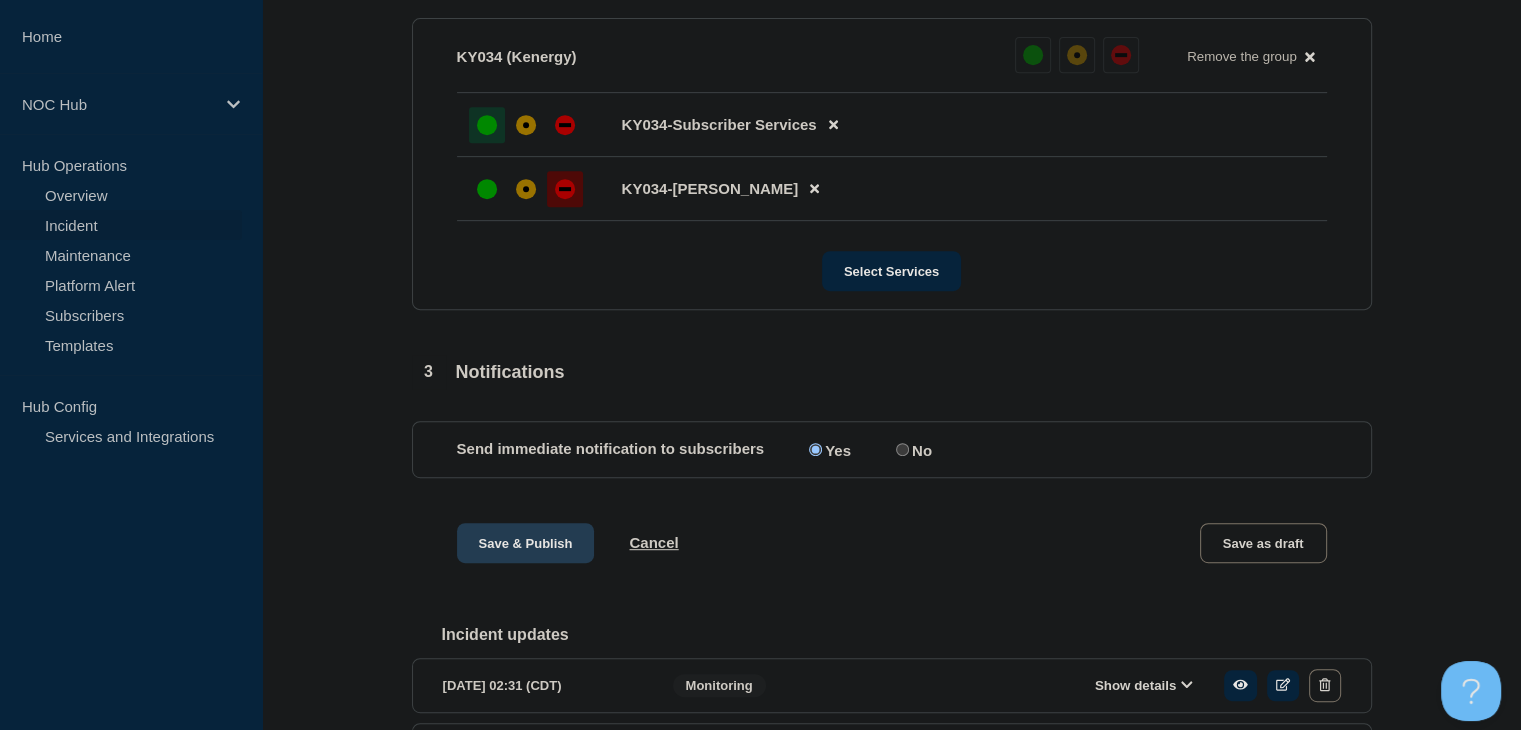 click on "Save & Publish" at bounding box center [526, 543] 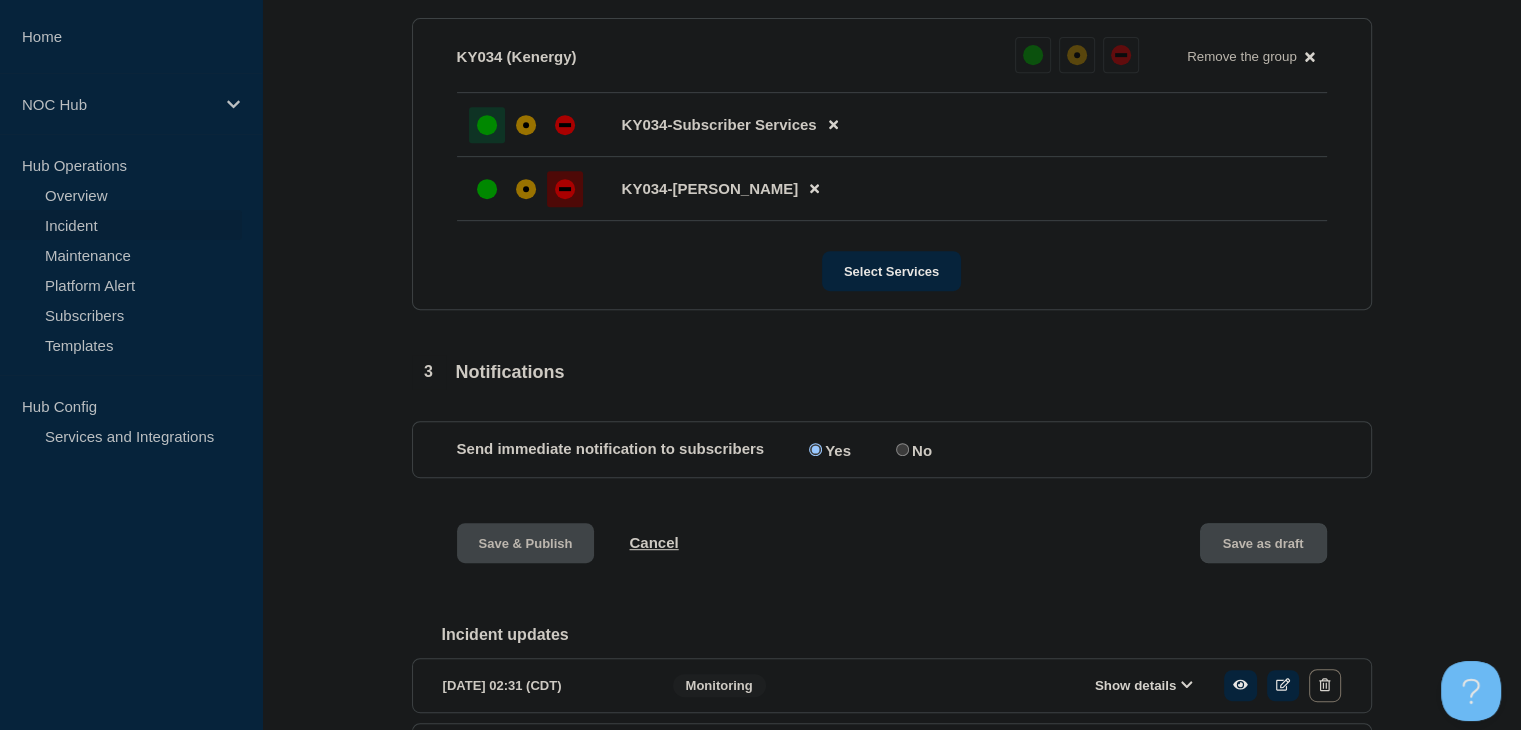 scroll, scrollTop: 0, scrollLeft: 0, axis: both 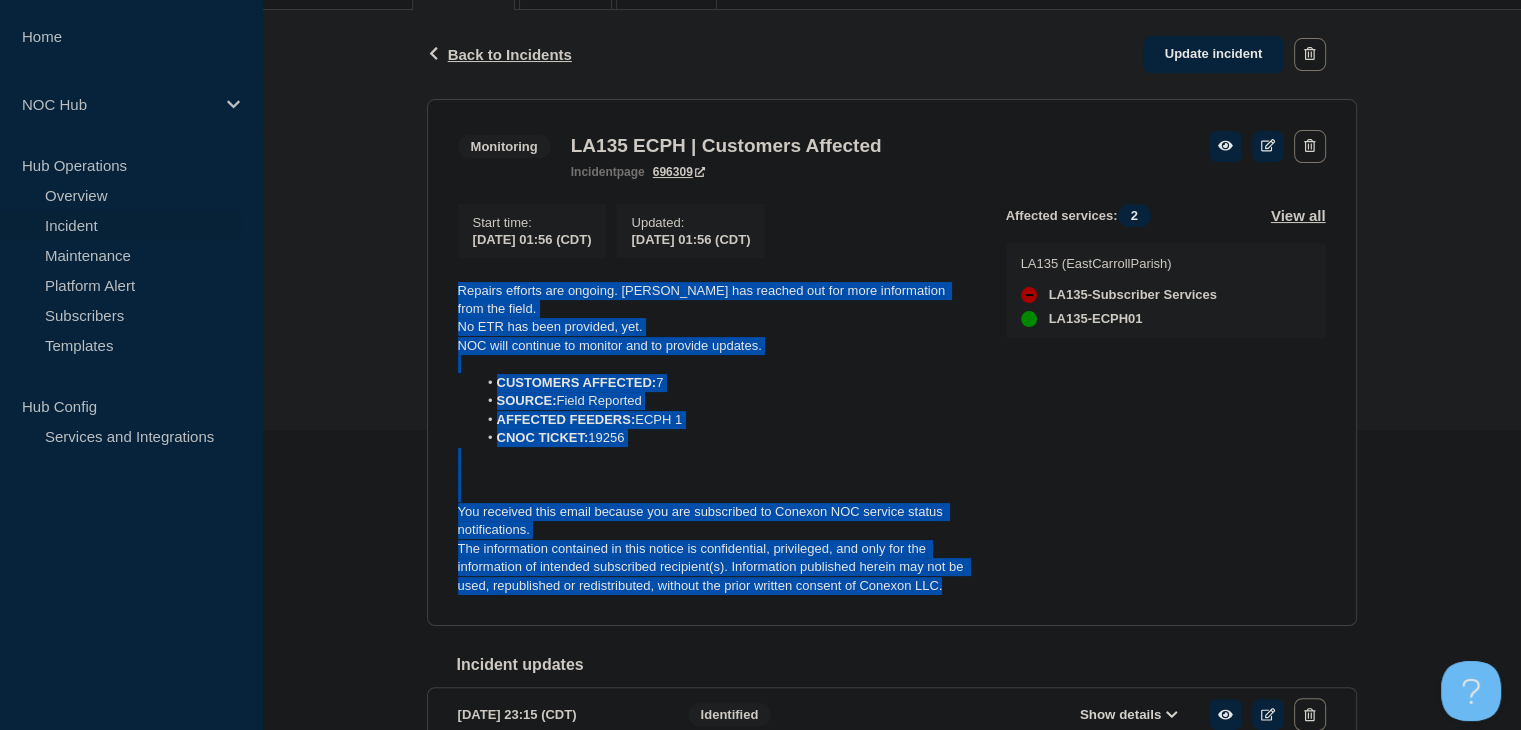 drag, startPoint x: 960, startPoint y: 577, endPoint x: 427, endPoint y: 295, distance: 603.0033 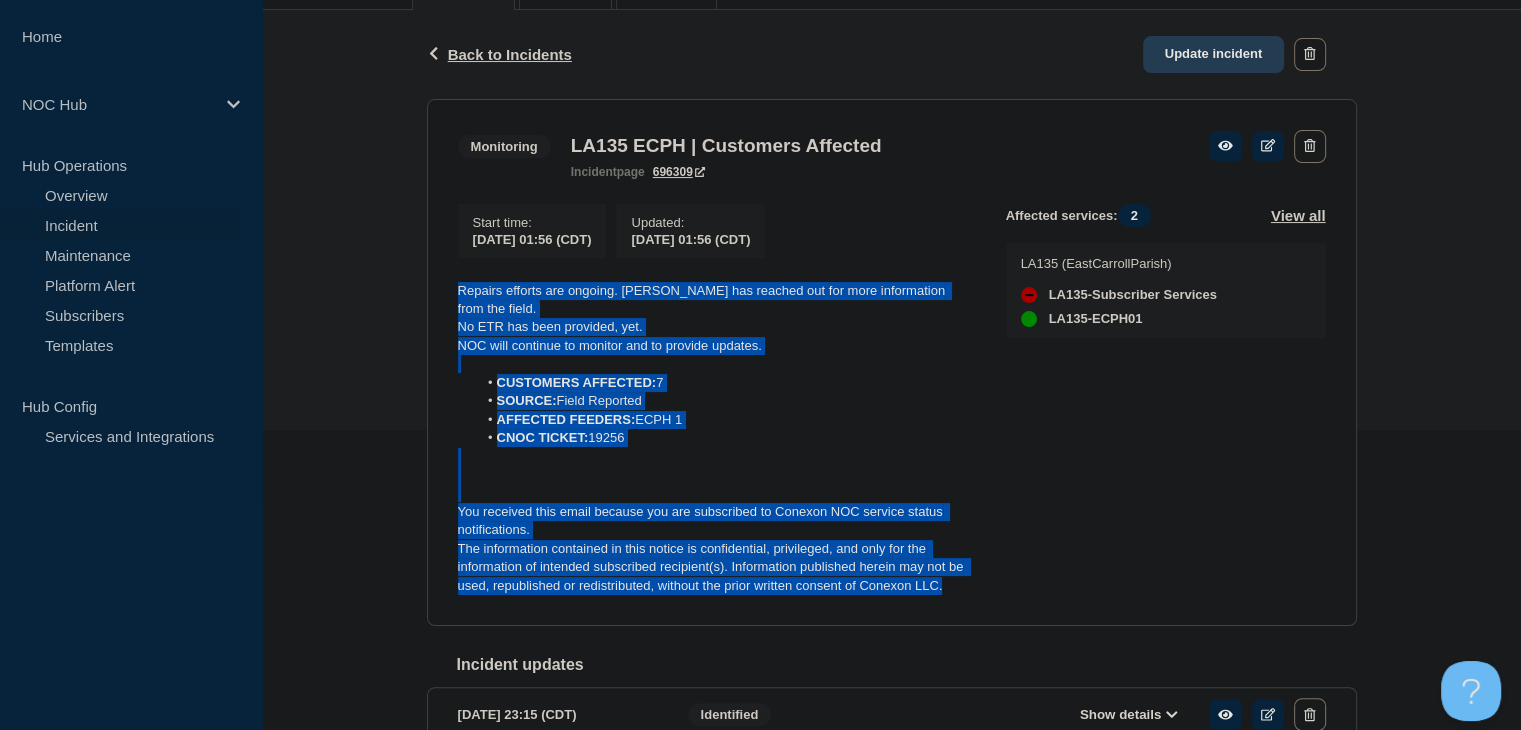 click on "Update incident" 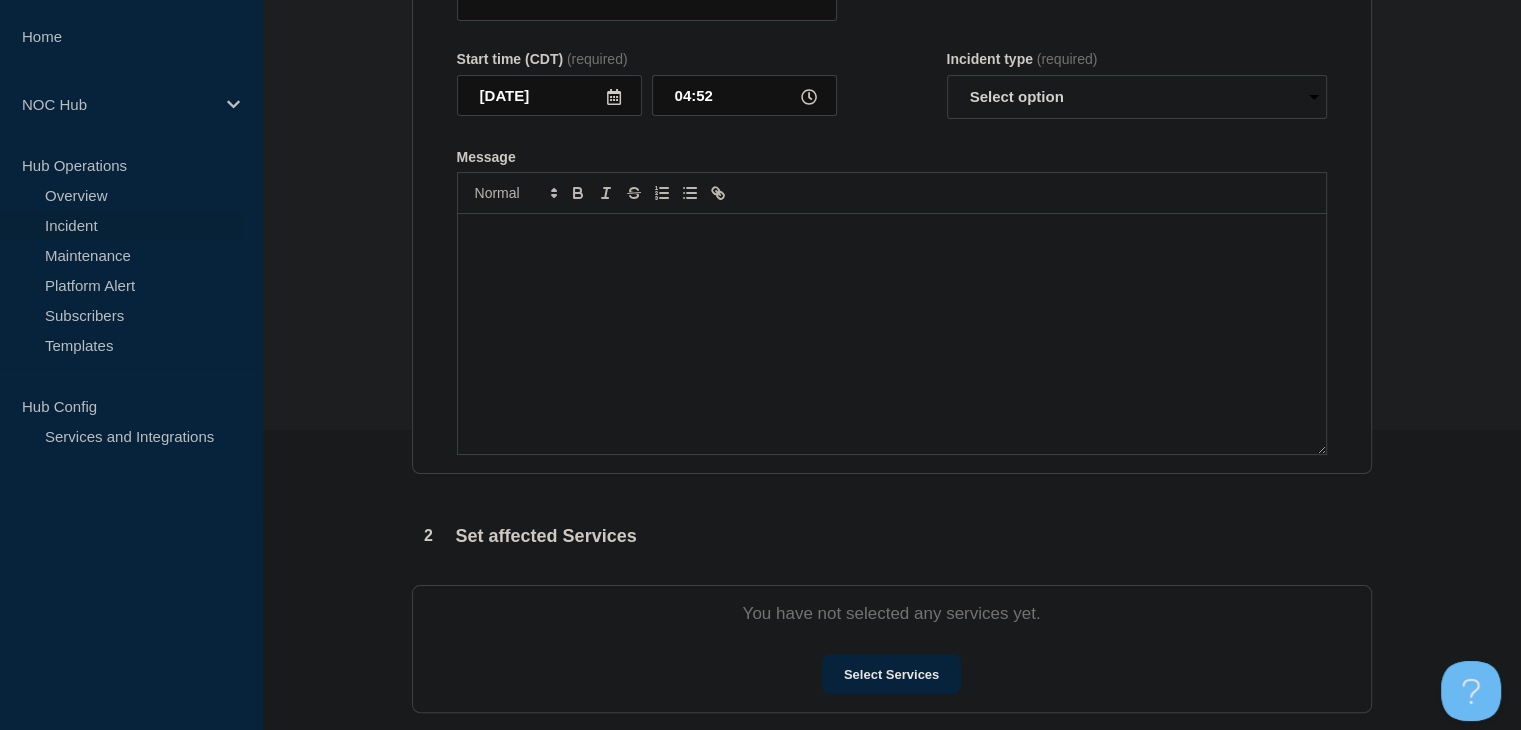 type on "LA135 ECPH | Customers Affected" 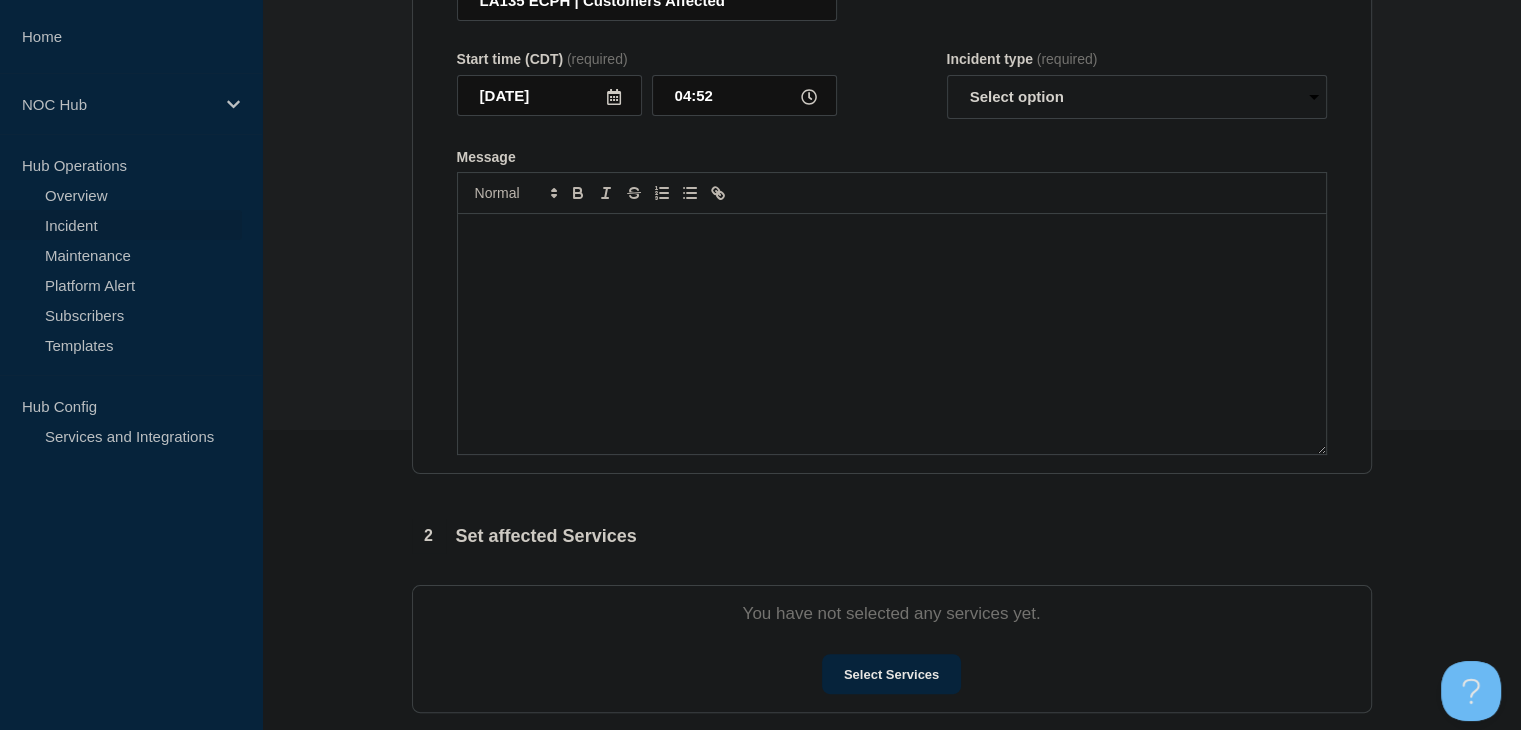click at bounding box center [892, 334] 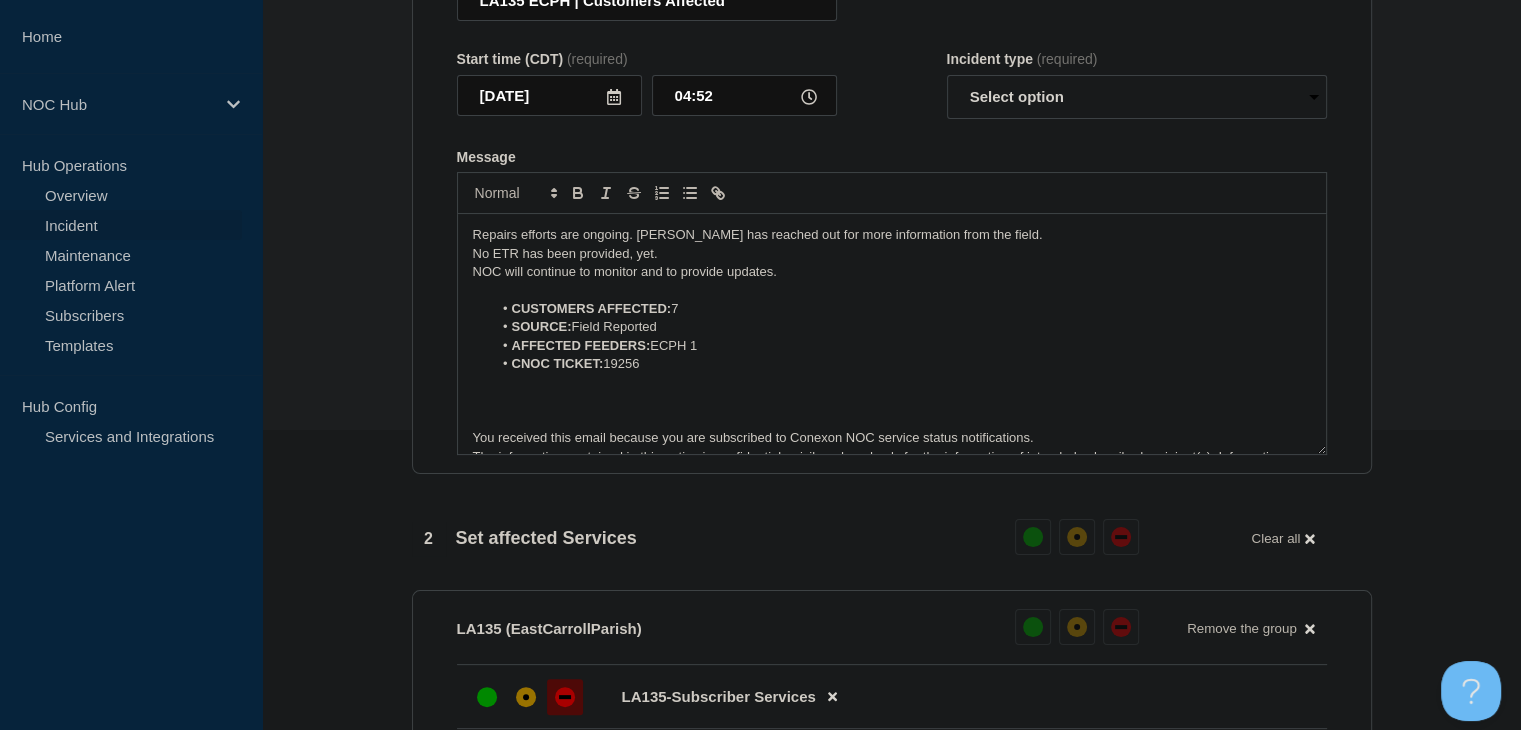 scroll, scrollTop: 28, scrollLeft: 0, axis: vertical 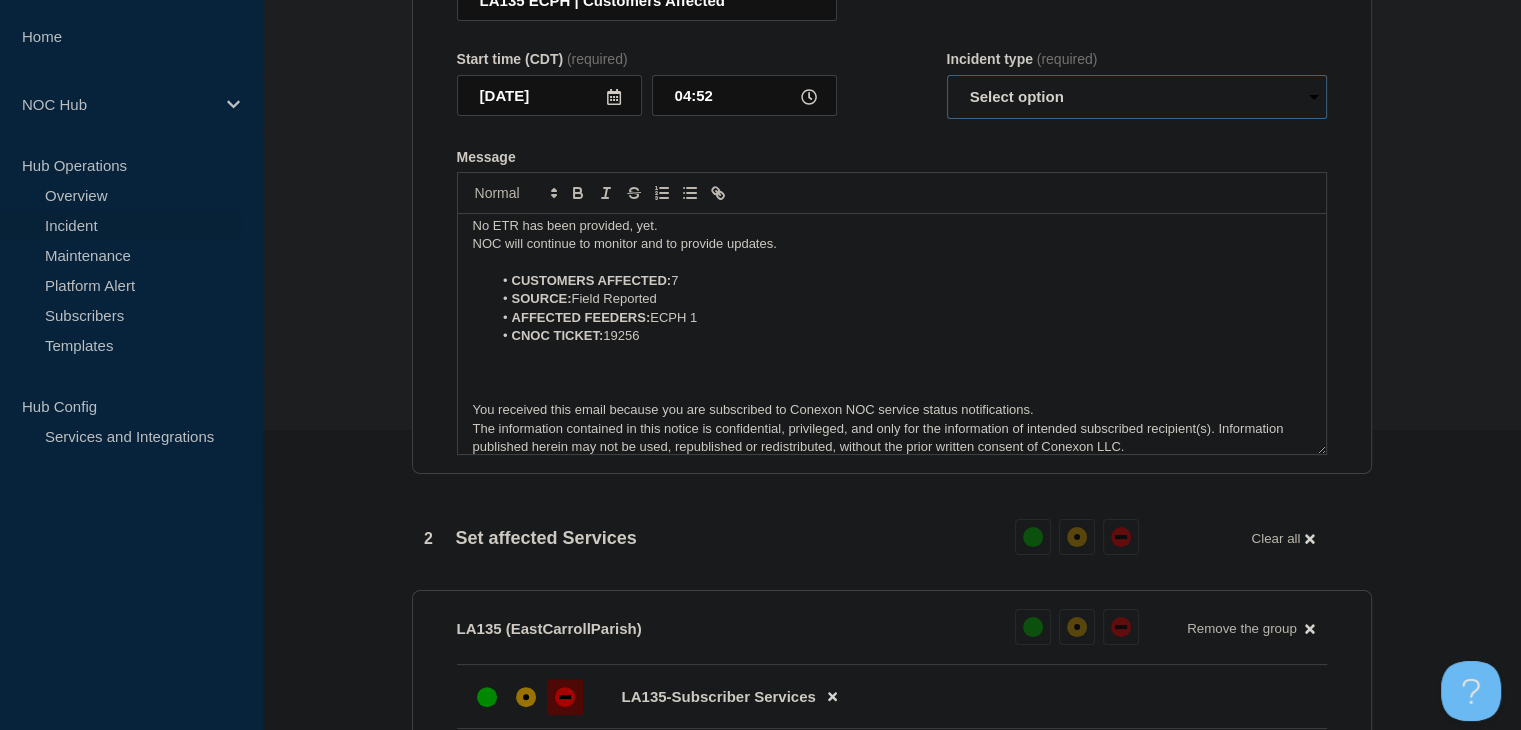 drag, startPoint x: 1032, startPoint y: 143, endPoint x: 1032, endPoint y: 155, distance: 12 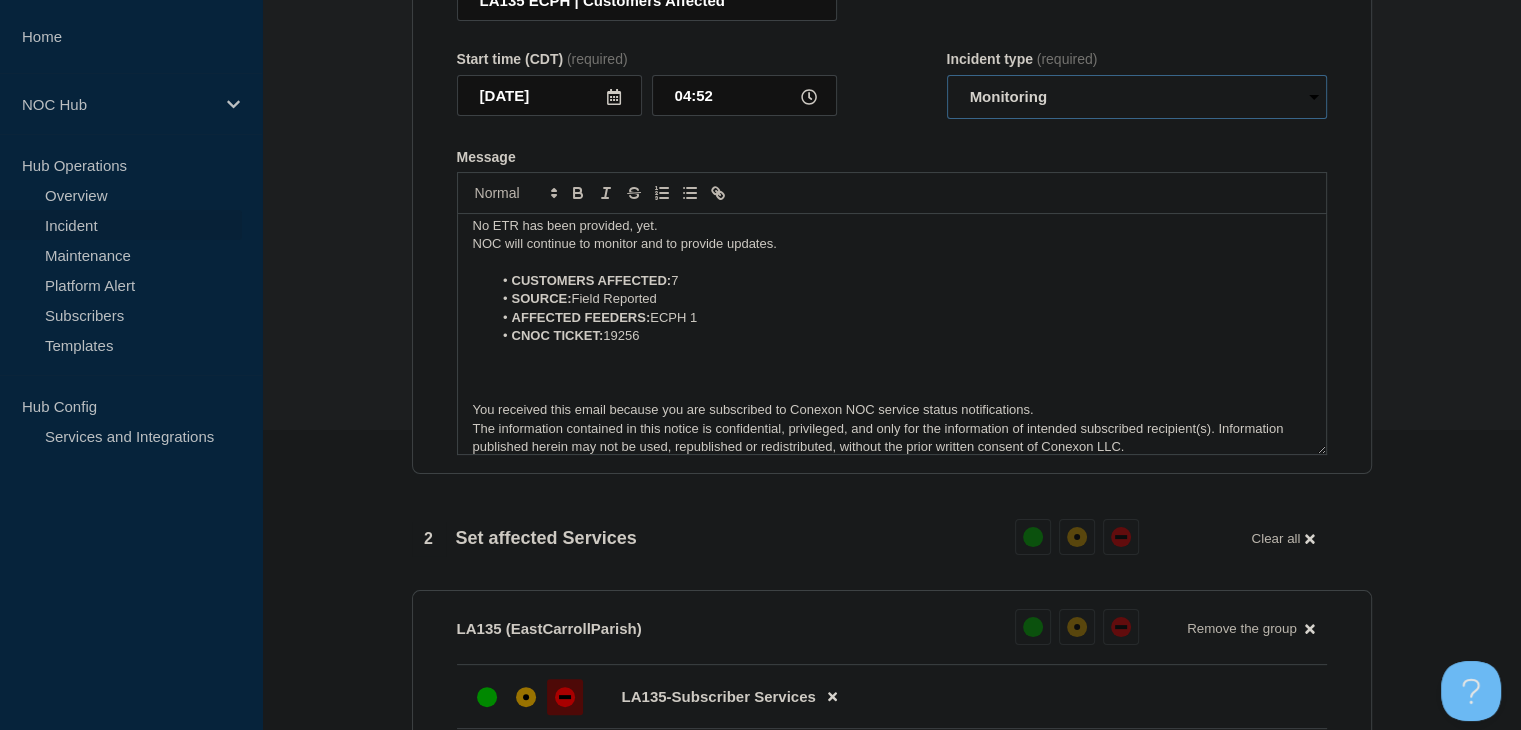 click on "Select option Investigating Identified Monitoring Resolved" at bounding box center (1137, 97) 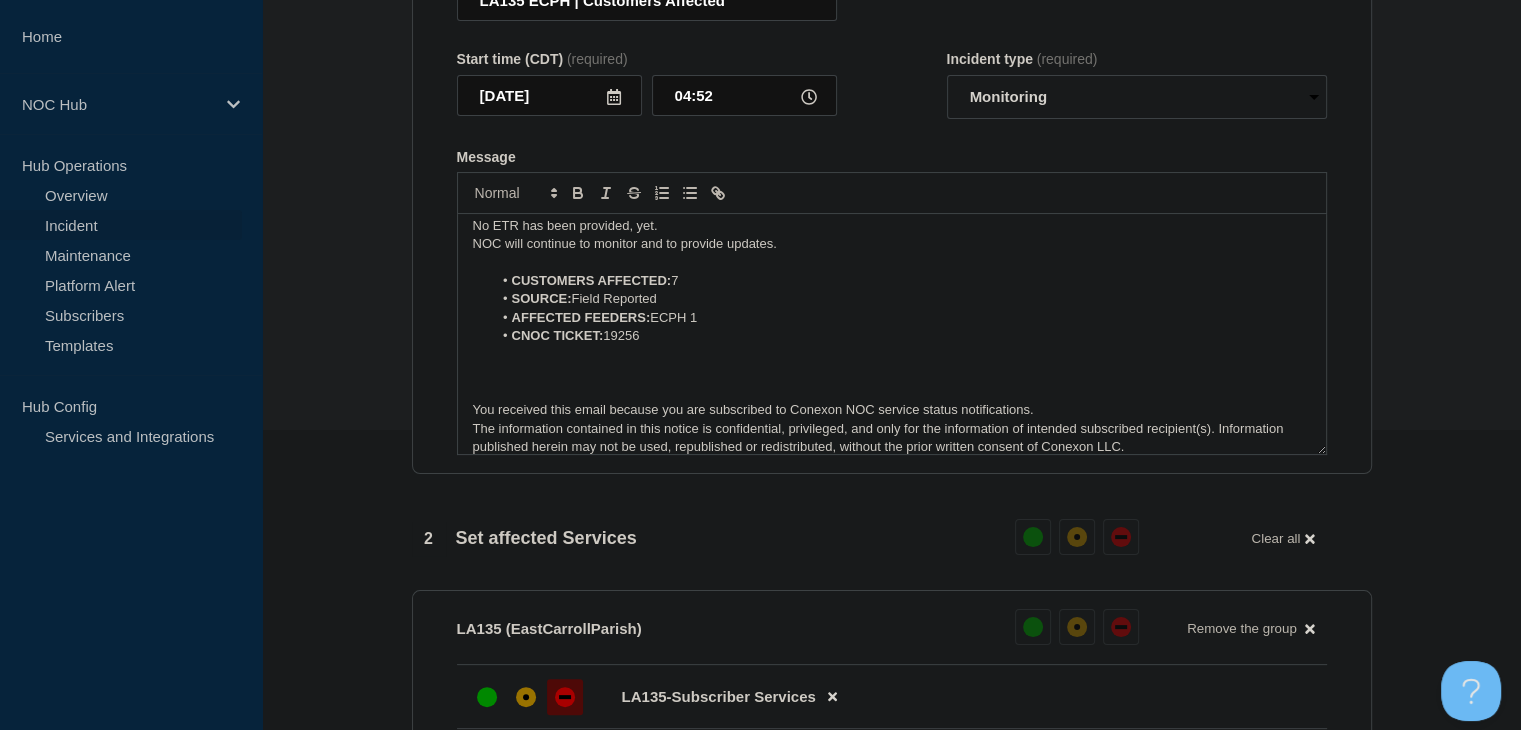 click 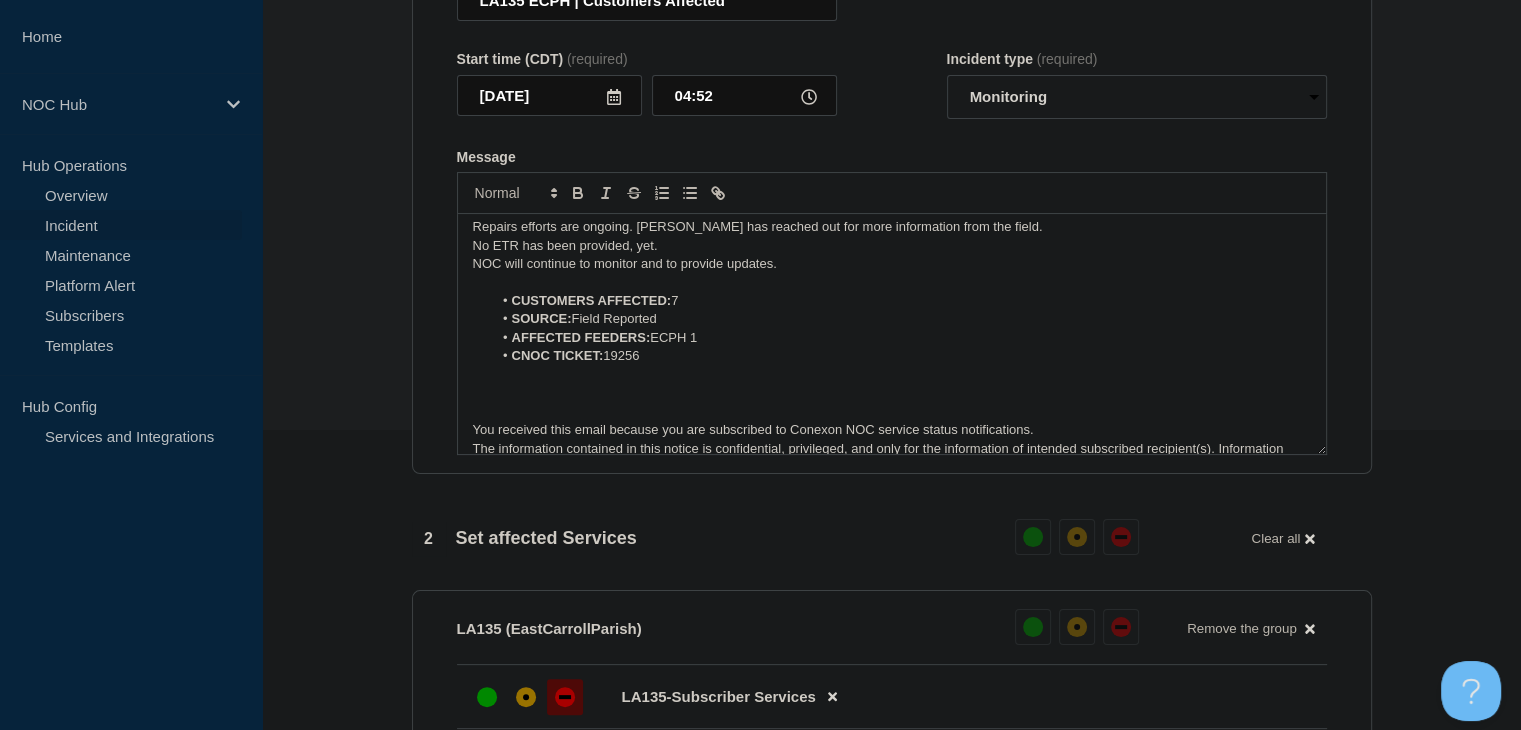 scroll, scrollTop: 0, scrollLeft: 0, axis: both 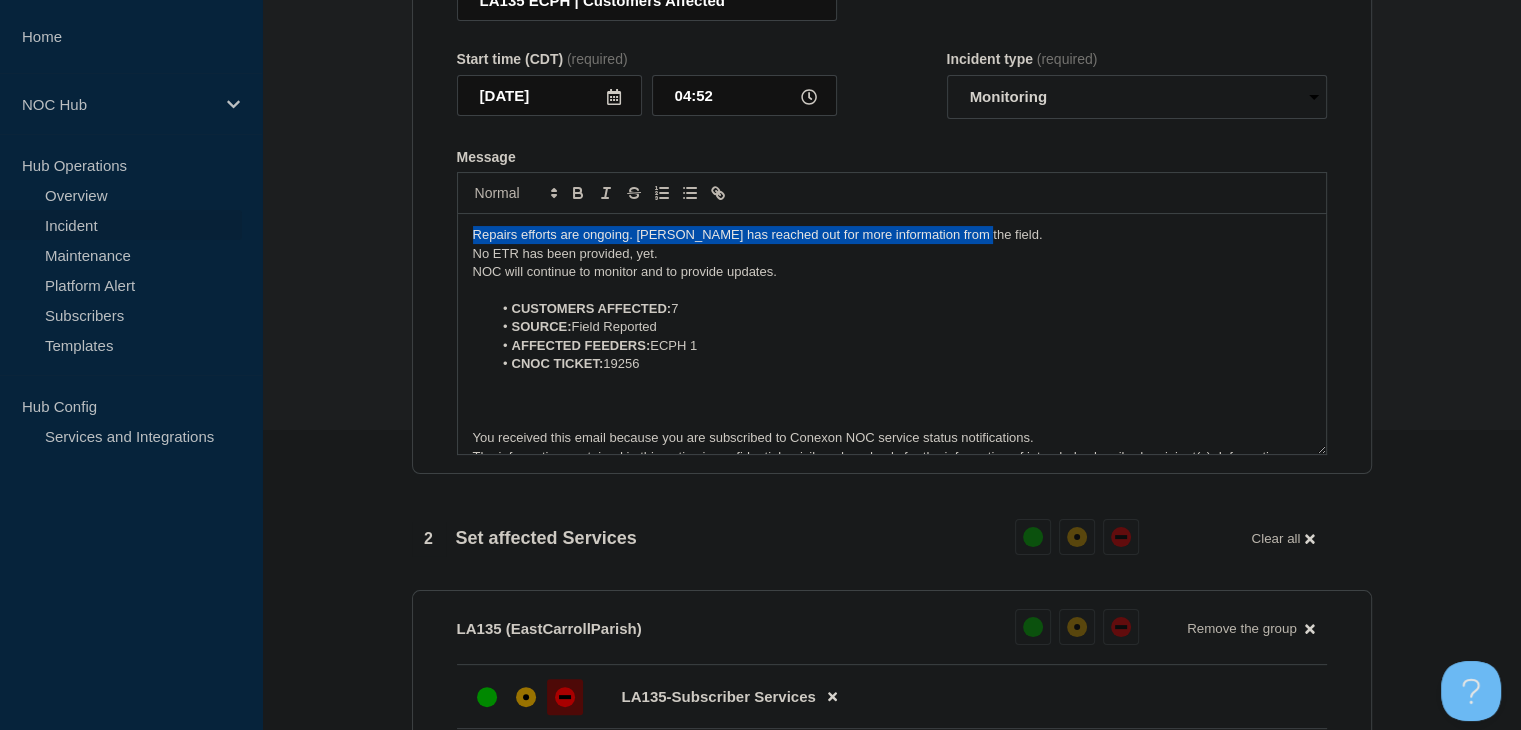 drag, startPoint x: 1012, startPoint y: 277, endPoint x: 360, endPoint y: 285, distance: 652.0491 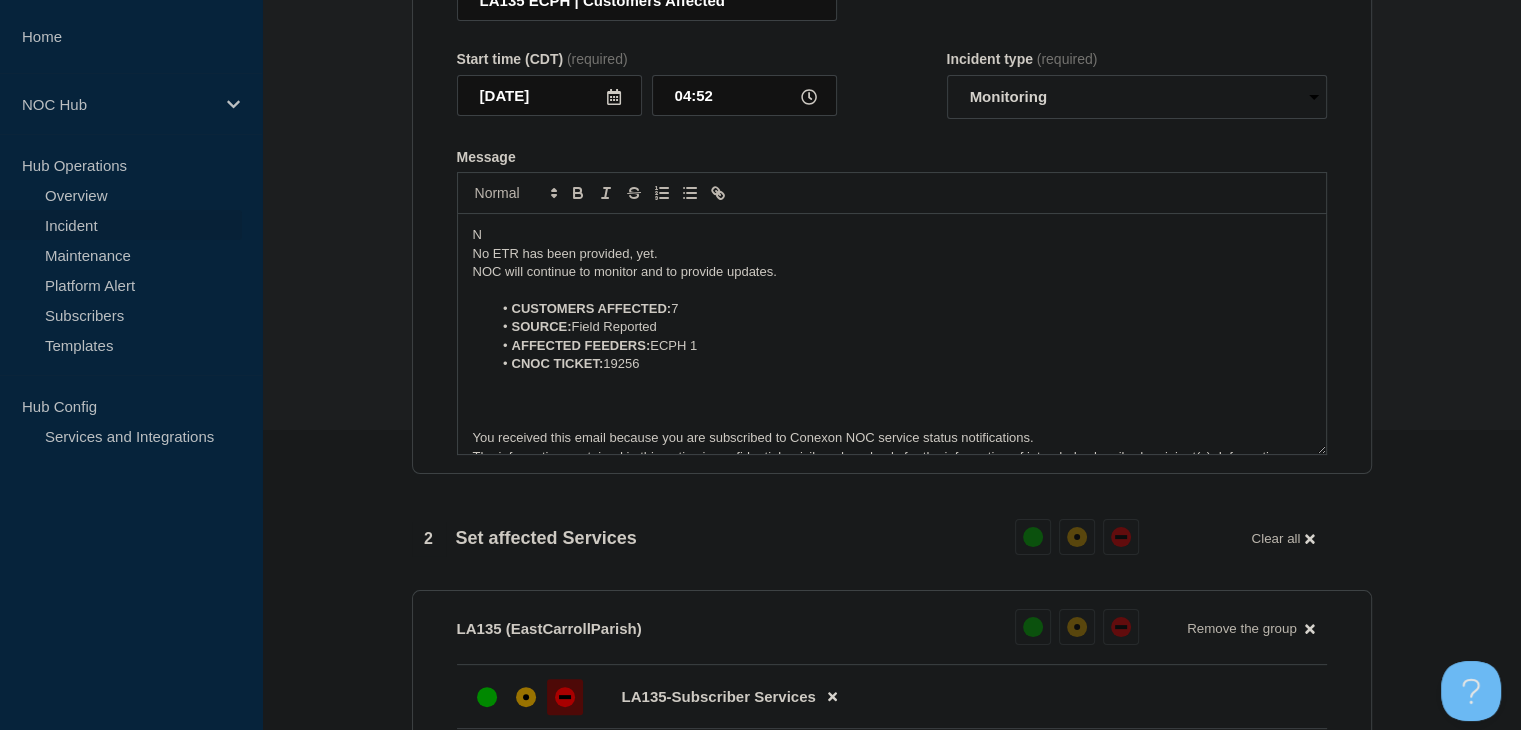 type 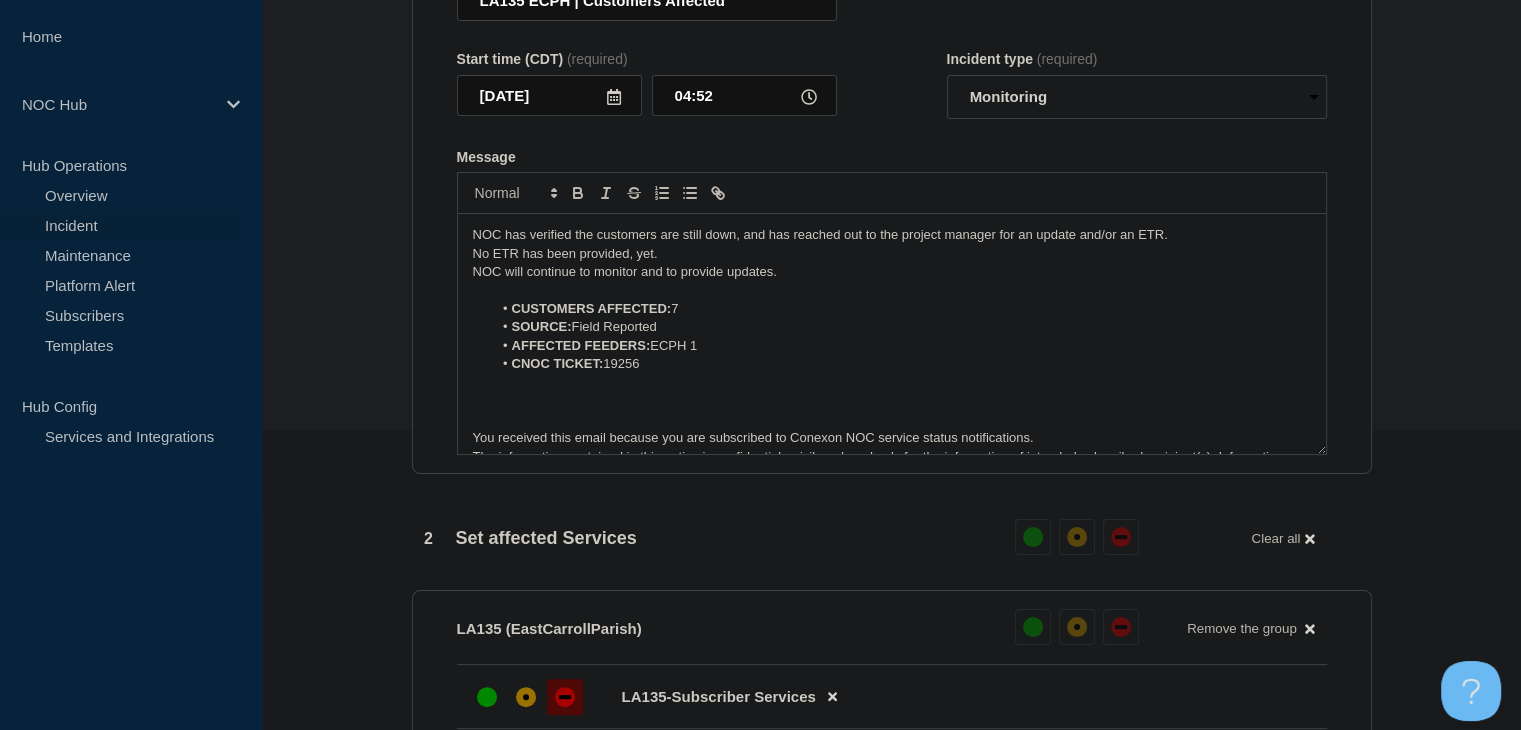 click on "NOC has verified the customers are still down, and has reached out to the project manager for an update and/or an ETR." at bounding box center (892, 235) 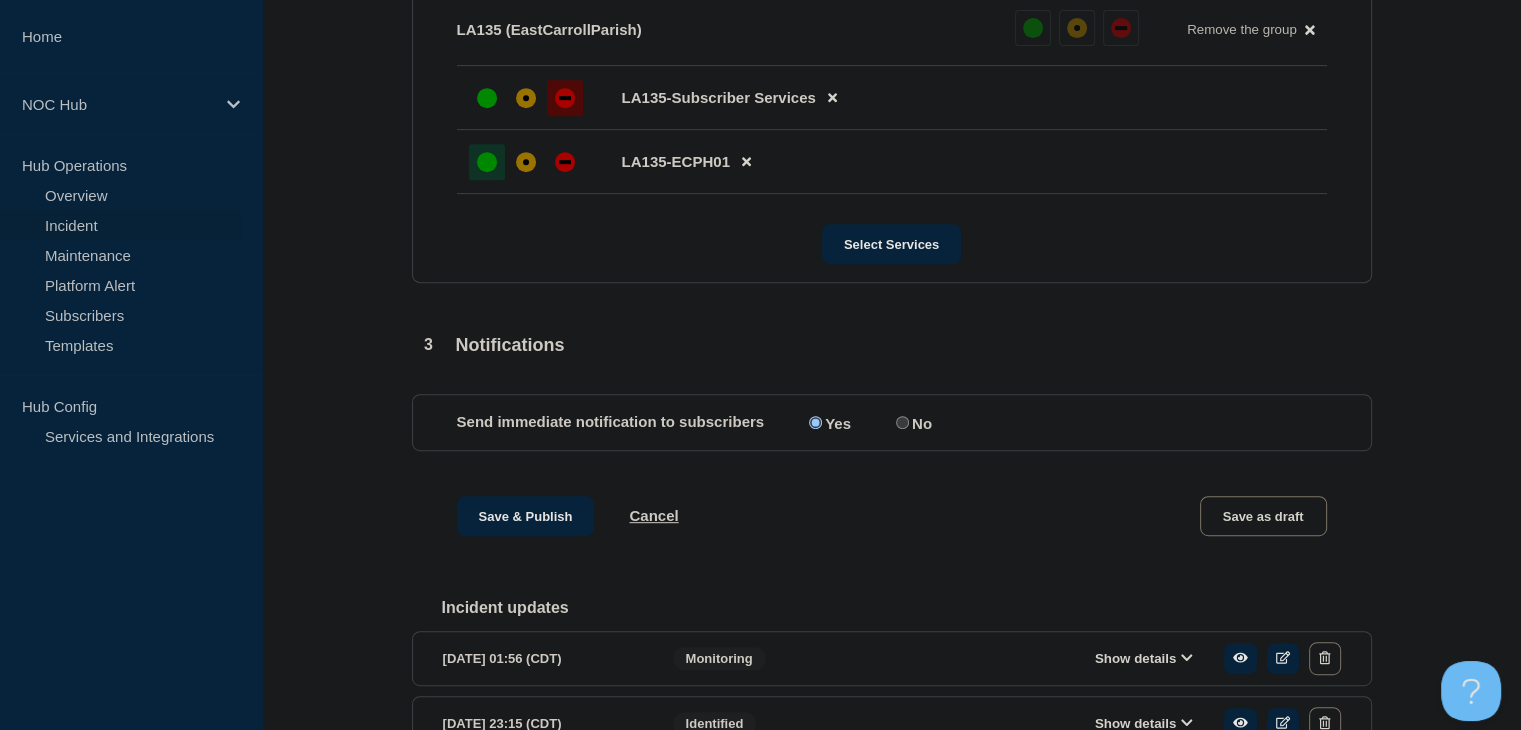 scroll, scrollTop: 900, scrollLeft: 0, axis: vertical 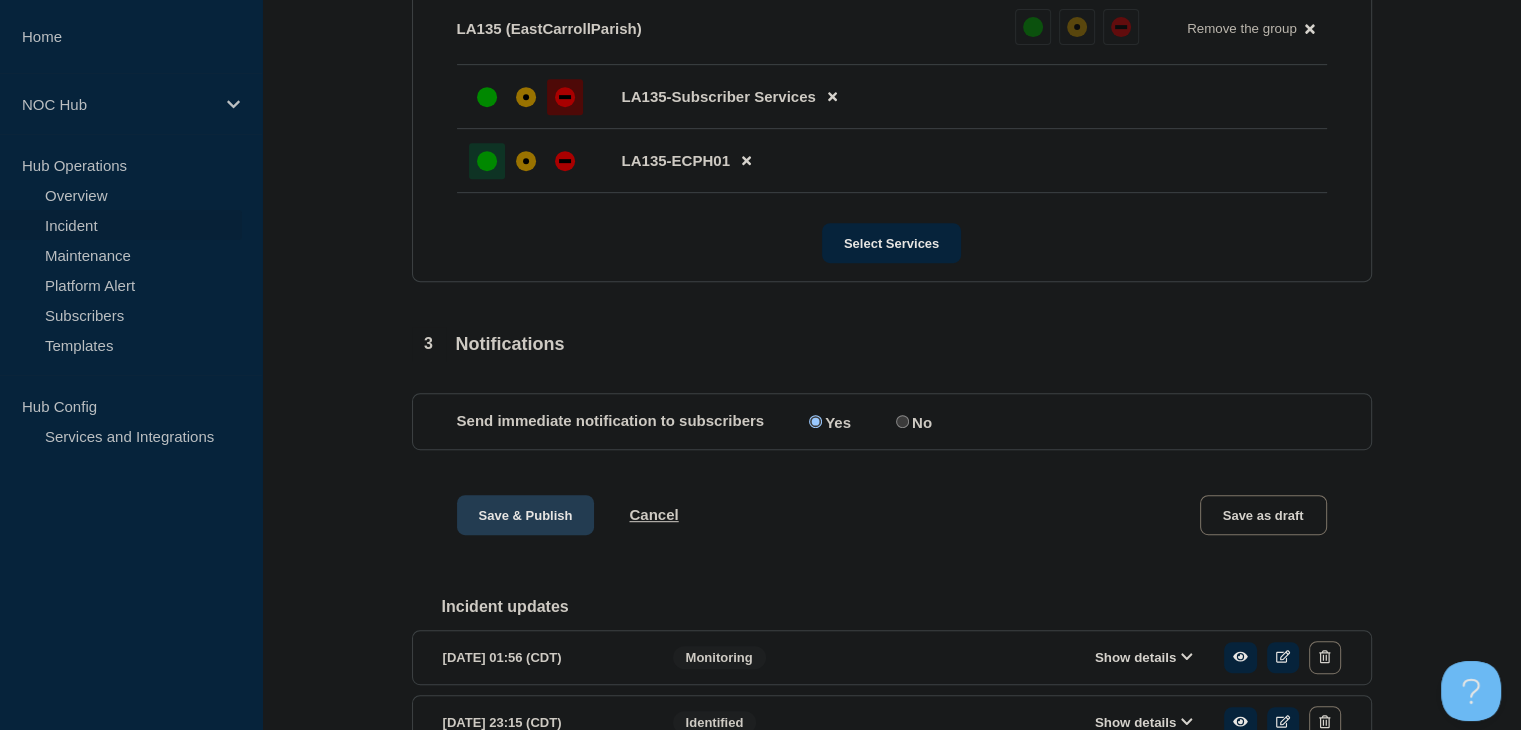 click on "Save & Publish" at bounding box center (526, 515) 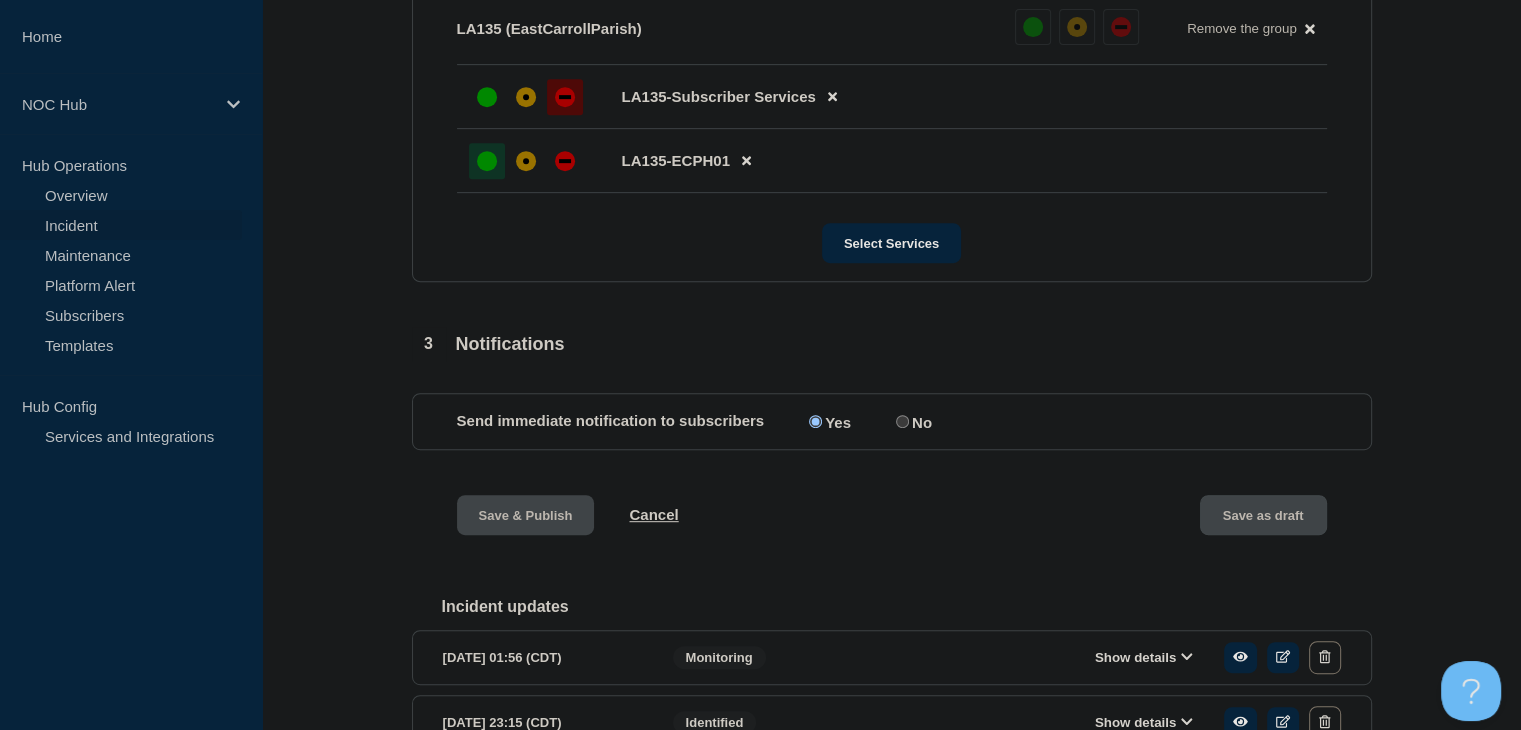 scroll, scrollTop: 0, scrollLeft: 0, axis: both 